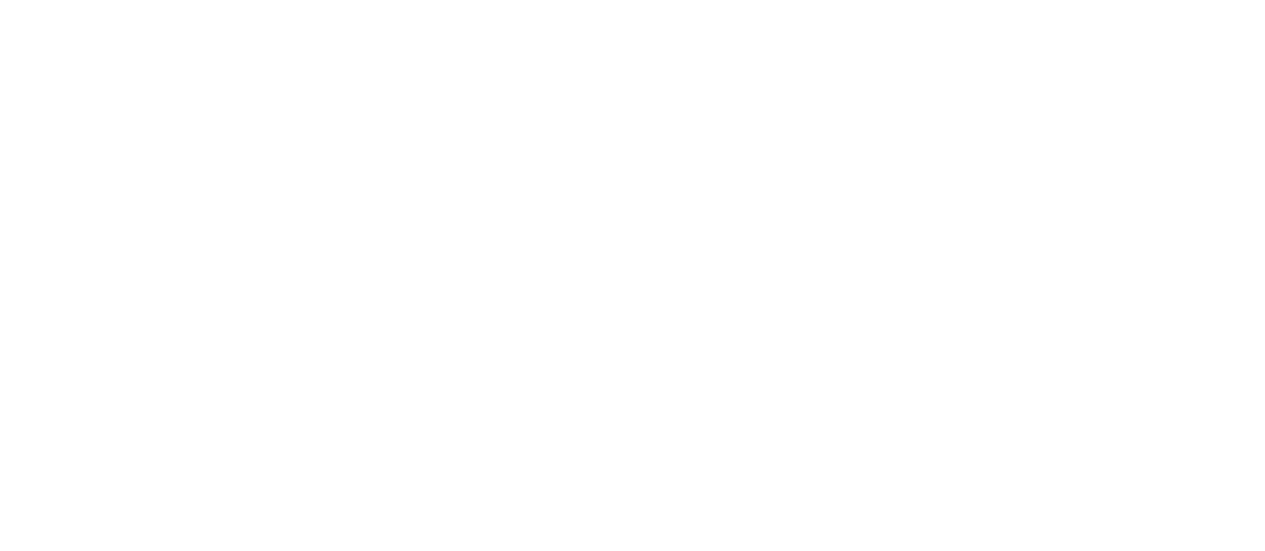 scroll, scrollTop: 0, scrollLeft: 0, axis: both 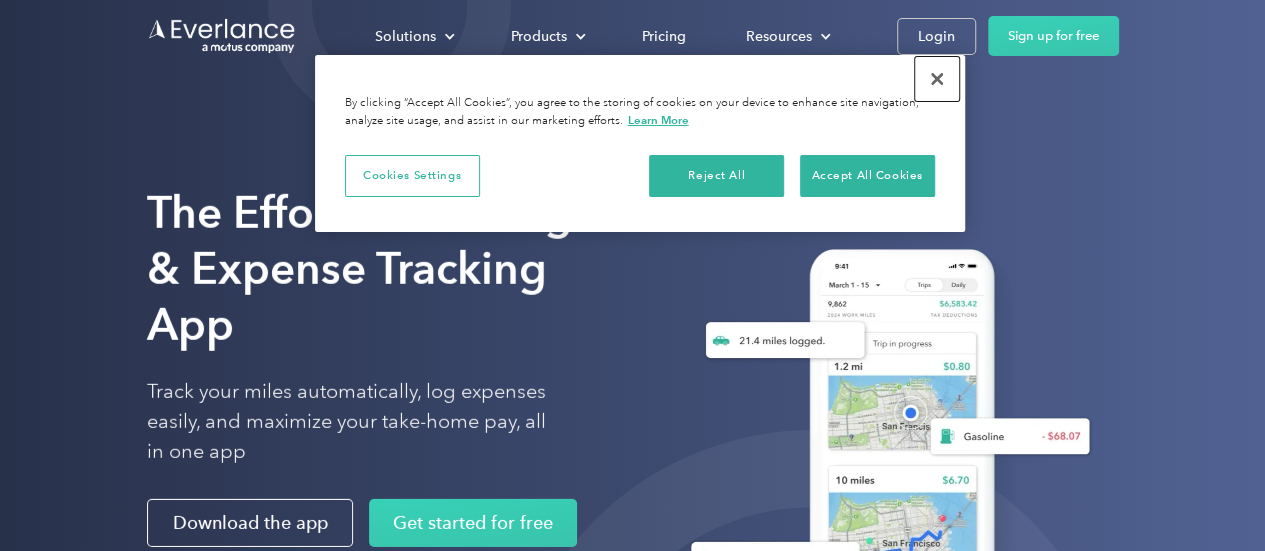 click at bounding box center [937, 79] 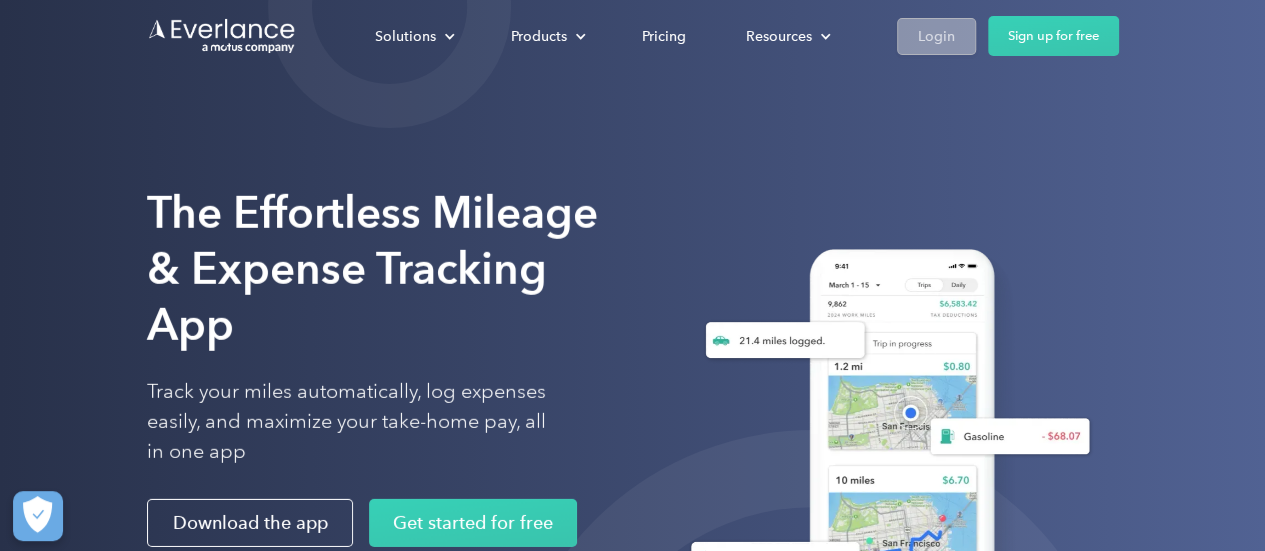 click on "Login" at bounding box center [936, 36] 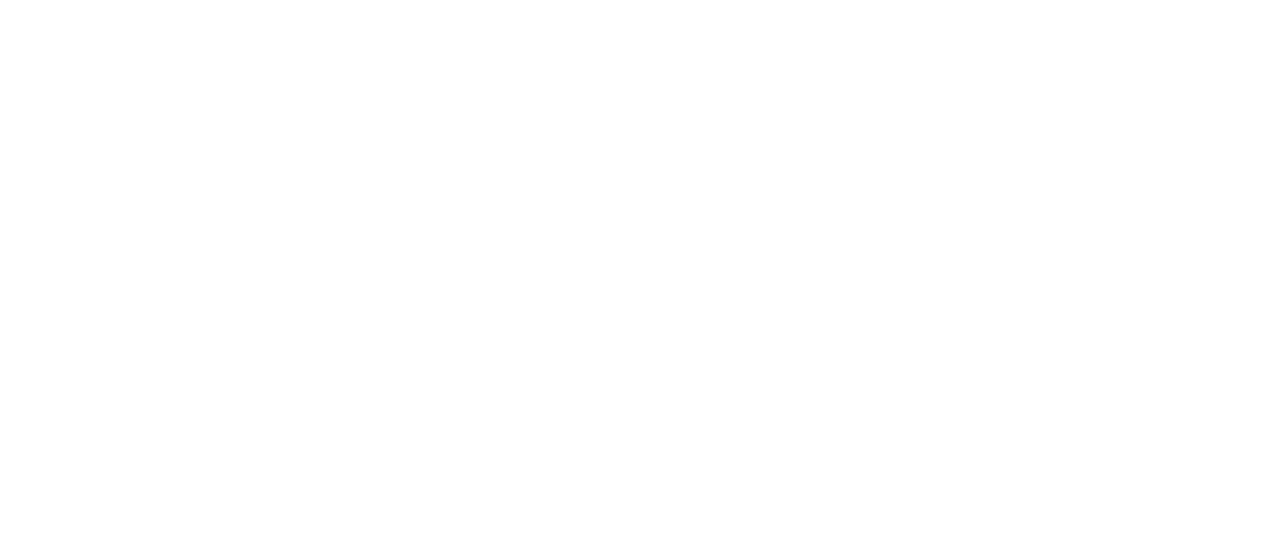 scroll, scrollTop: 0, scrollLeft: 0, axis: both 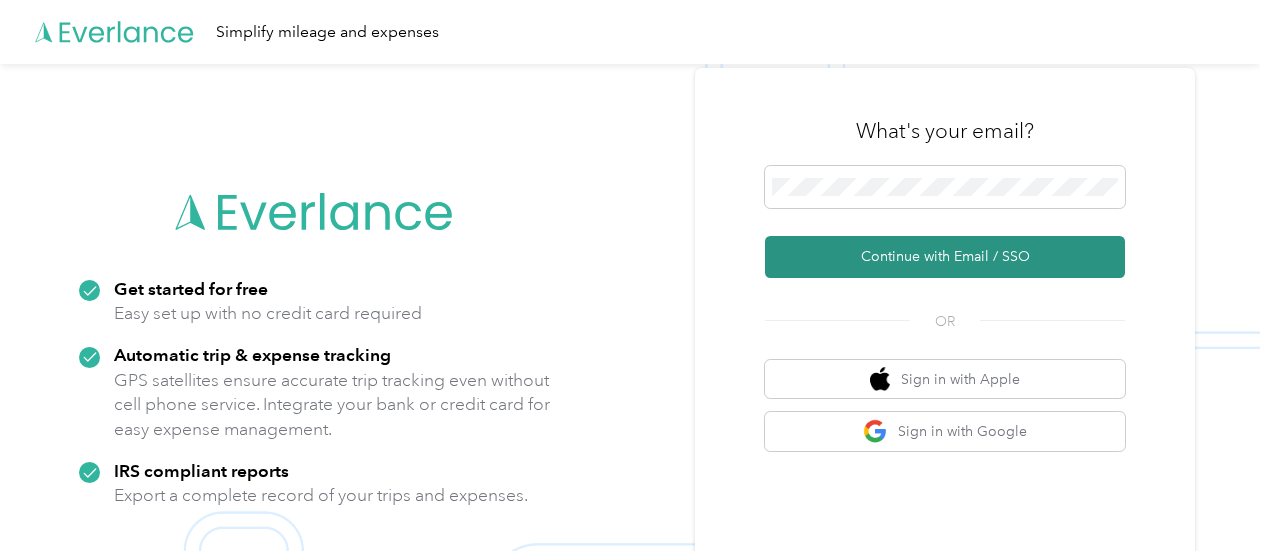 click on "Continue with Email / SSO" at bounding box center (945, 257) 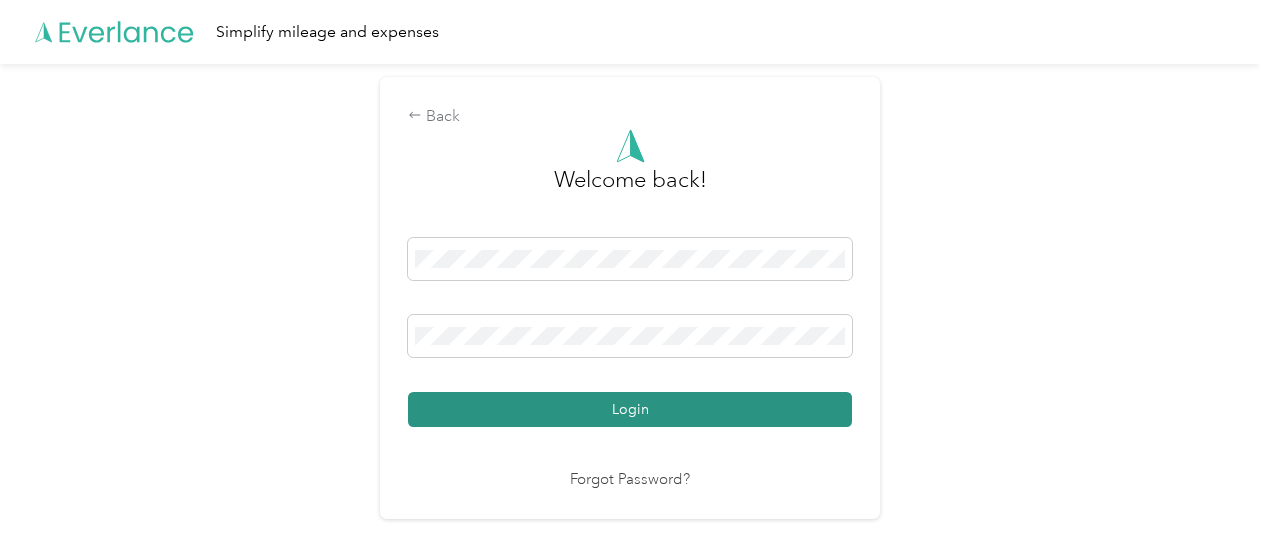 click on "Login" at bounding box center [630, 409] 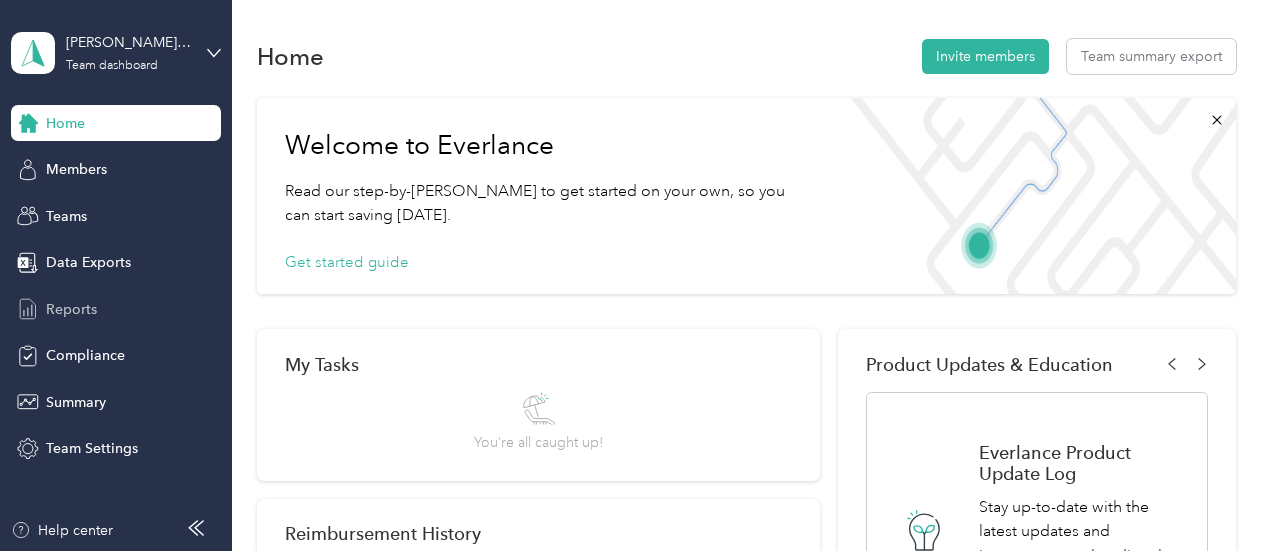 click on "Reports" at bounding box center (71, 309) 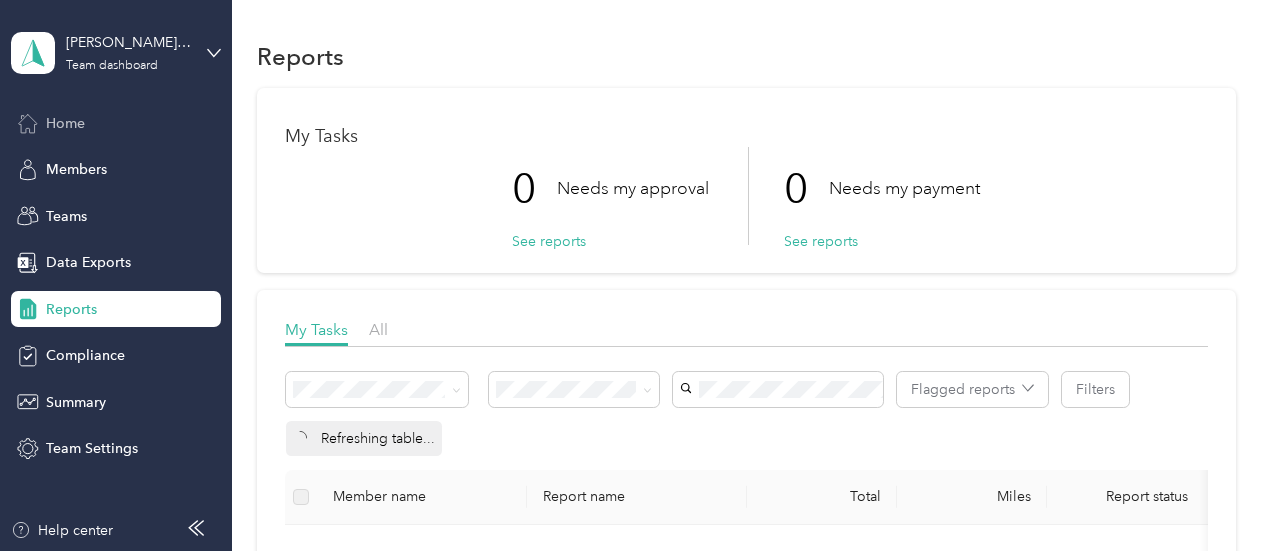 click on "Home" at bounding box center [65, 123] 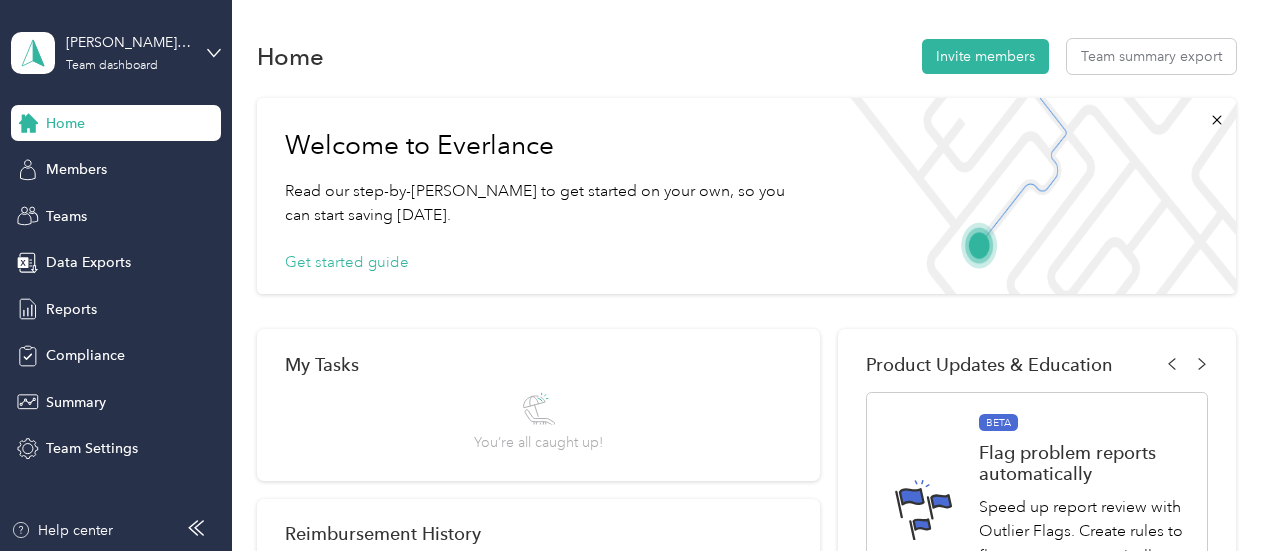 scroll, scrollTop: 14, scrollLeft: 0, axis: vertical 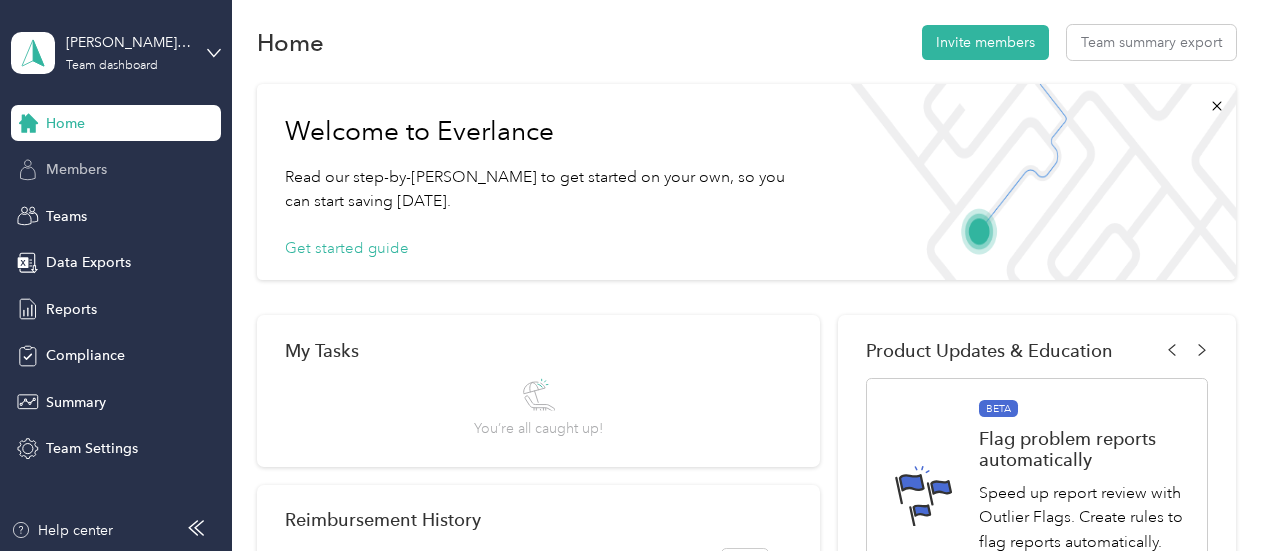 click on "Members" at bounding box center [76, 169] 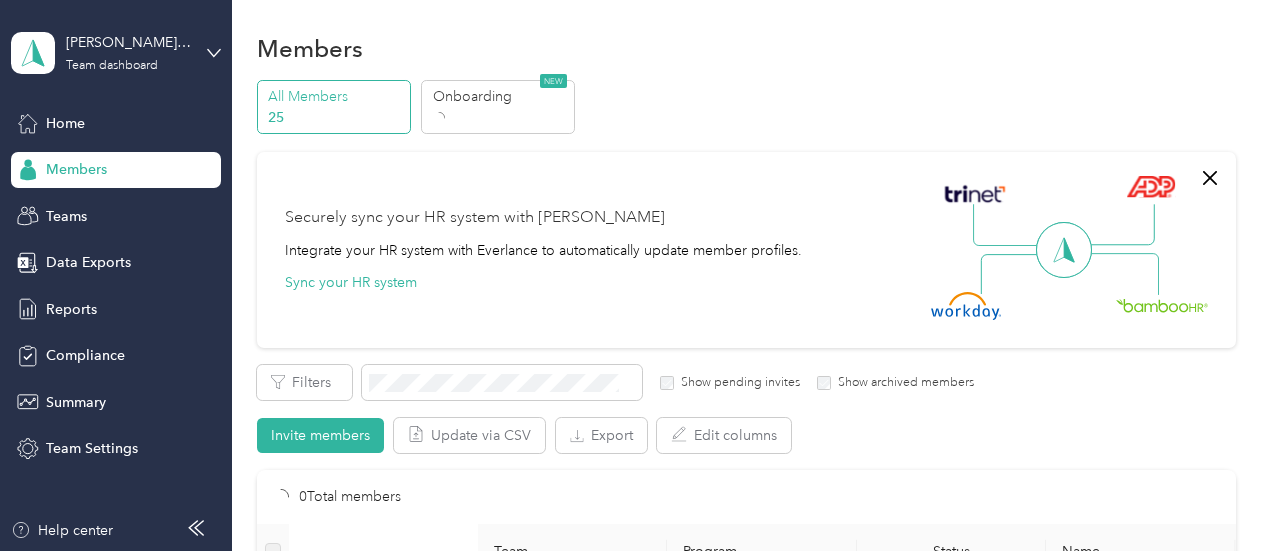 scroll, scrollTop: 14, scrollLeft: 0, axis: vertical 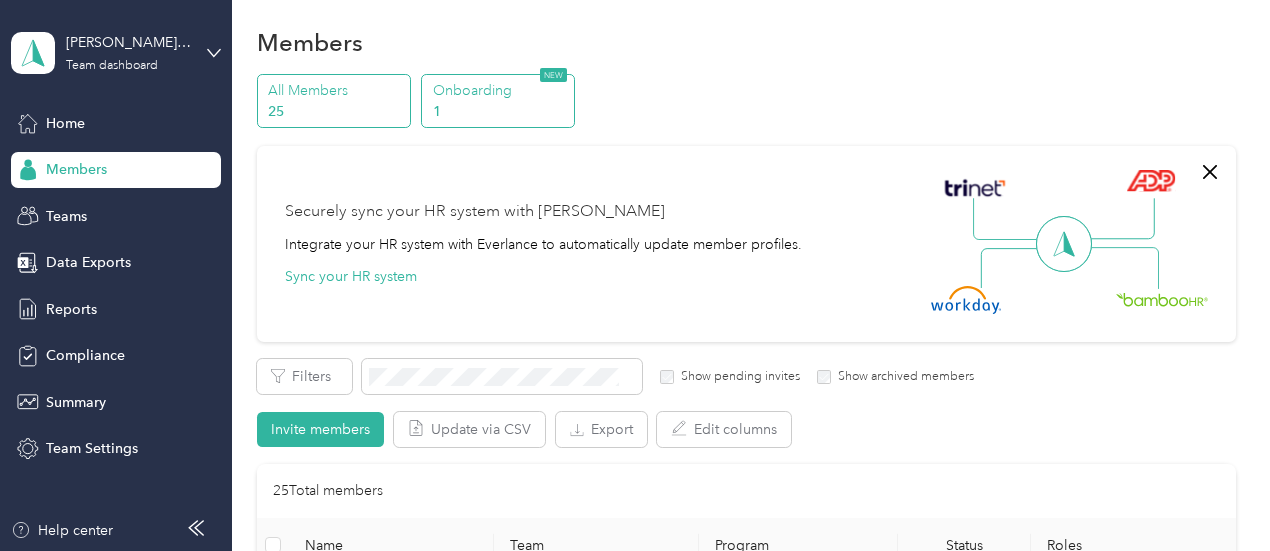click on "Onboarding" at bounding box center (501, 90) 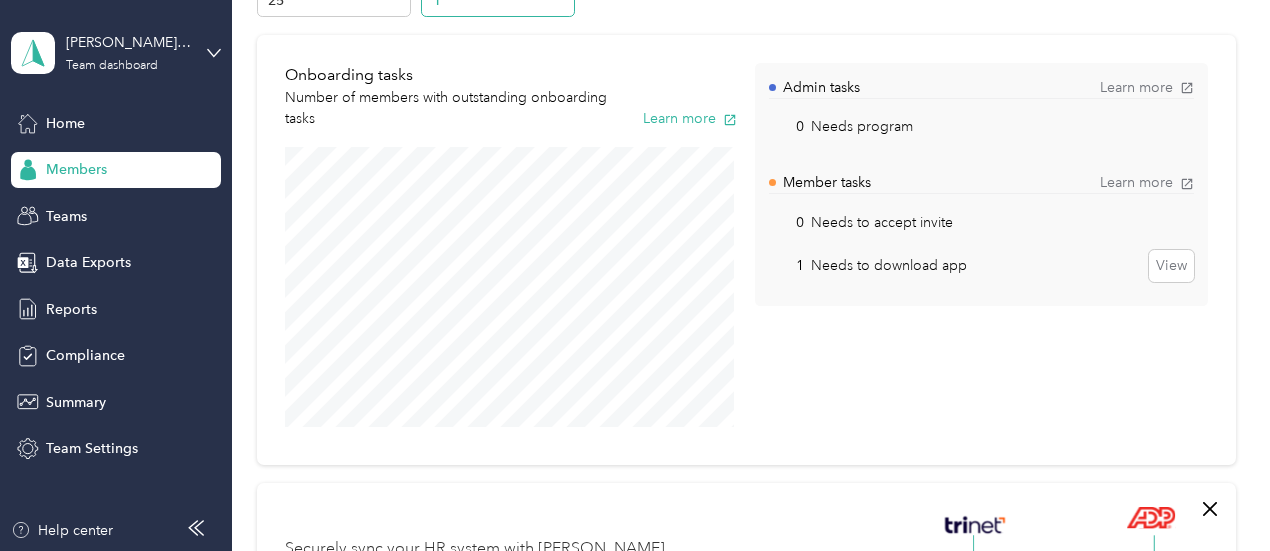 scroll, scrollTop: 110, scrollLeft: 0, axis: vertical 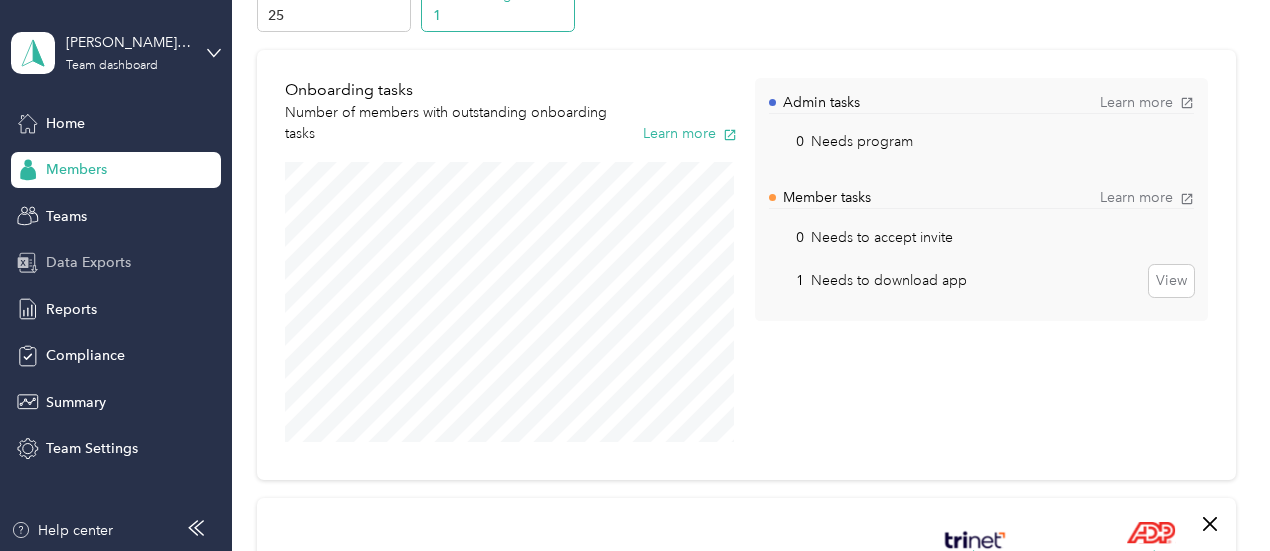 click on "Data Exports" at bounding box center (88, 262) 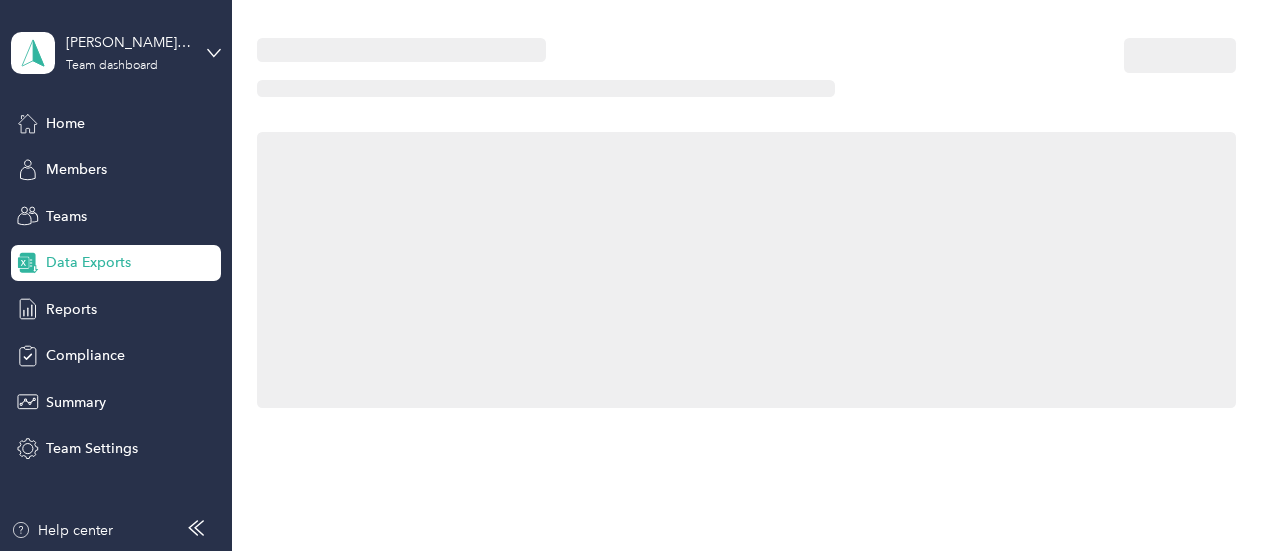 scroll, scrollTop: 110, scrollLeft: 0, axis: vertical 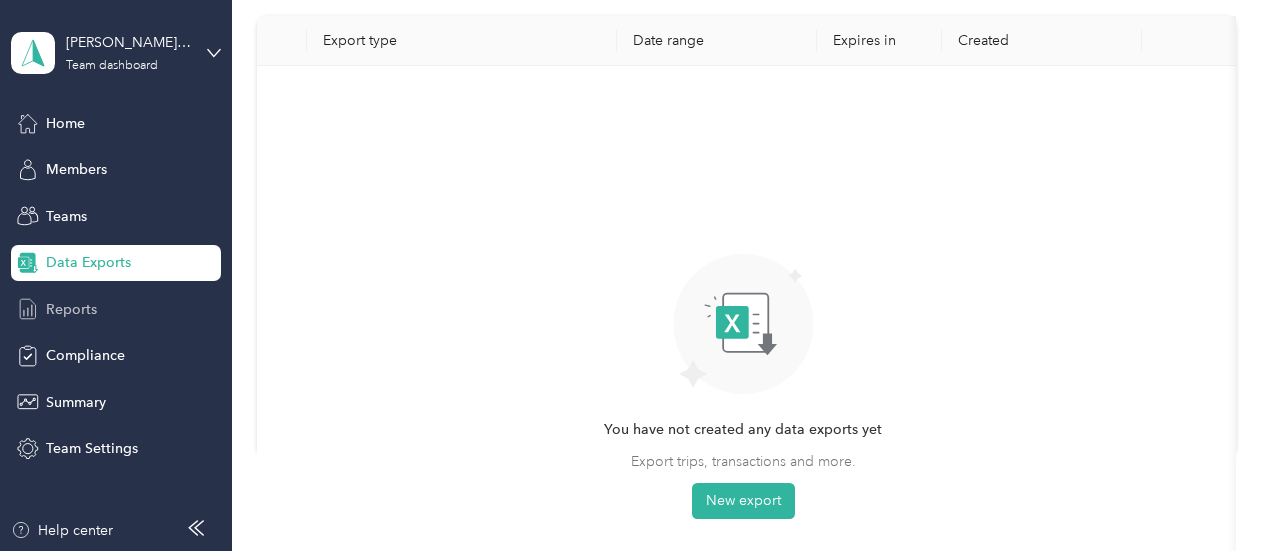 click on "Reports" at bounding box center [71, 309] 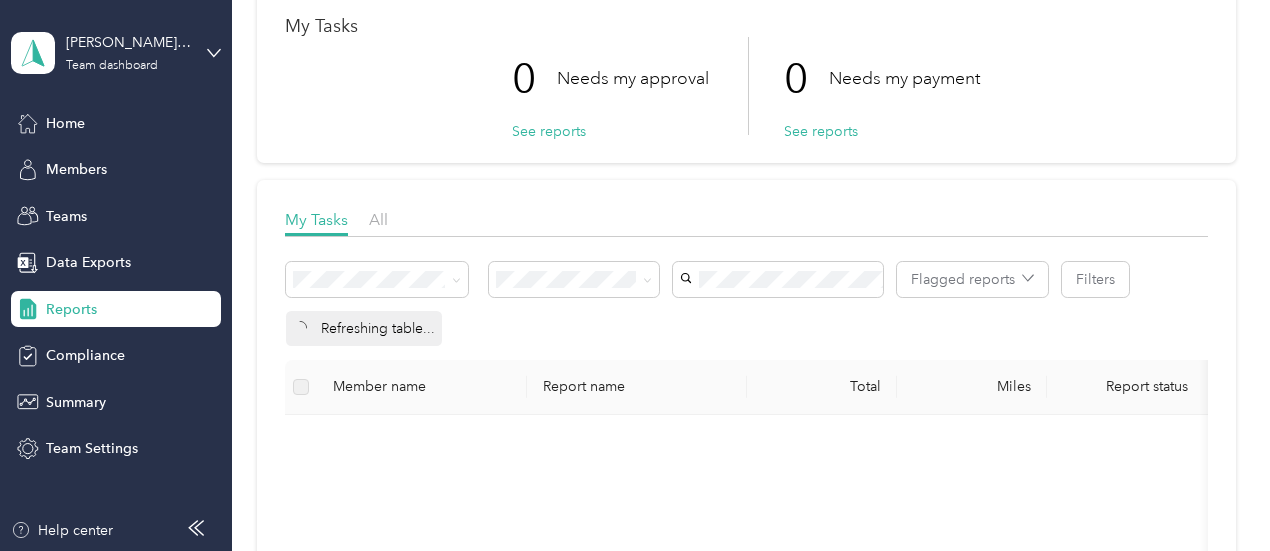 scroll, scrollTop: 0, scrollLeft: 0, axis: both 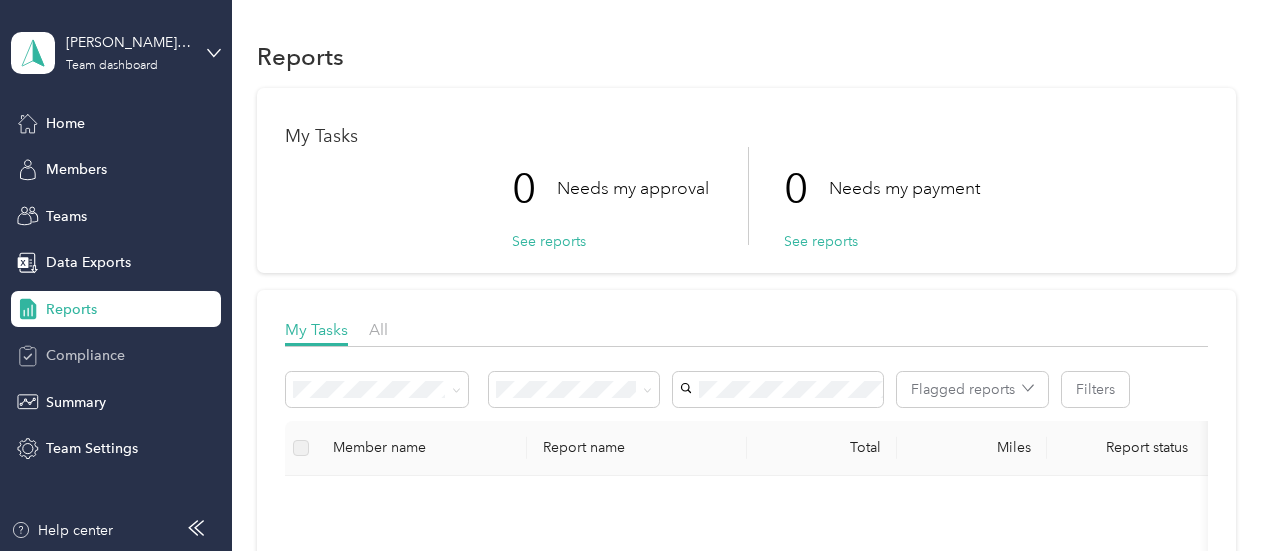 click on "Compliance" at bounding box center [85, 355] 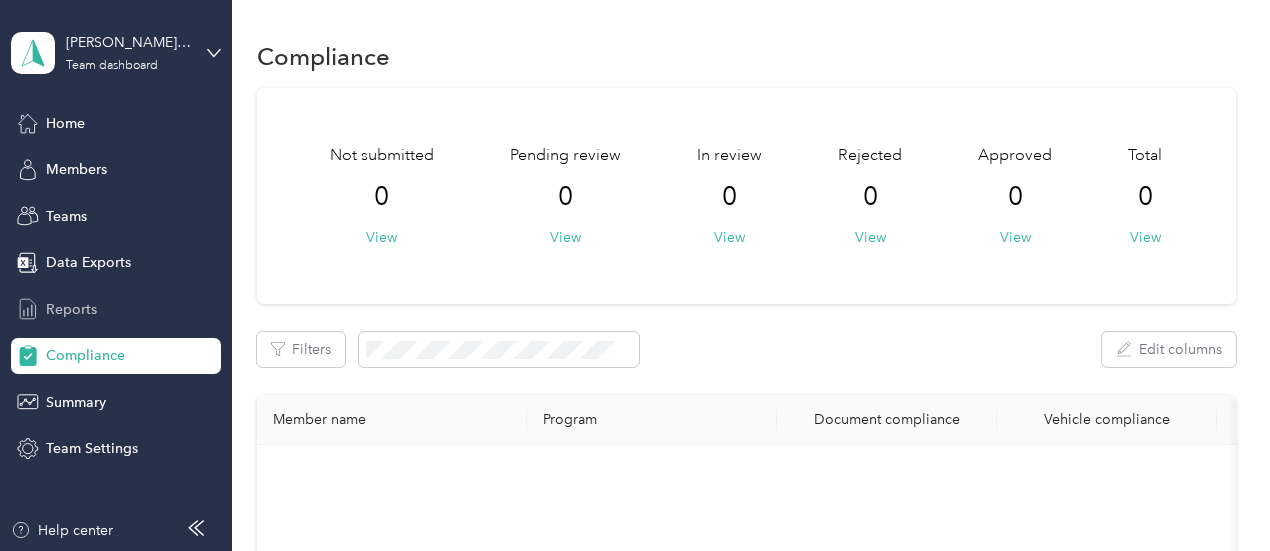 click on "Reports" at bounding box center [71, 309] 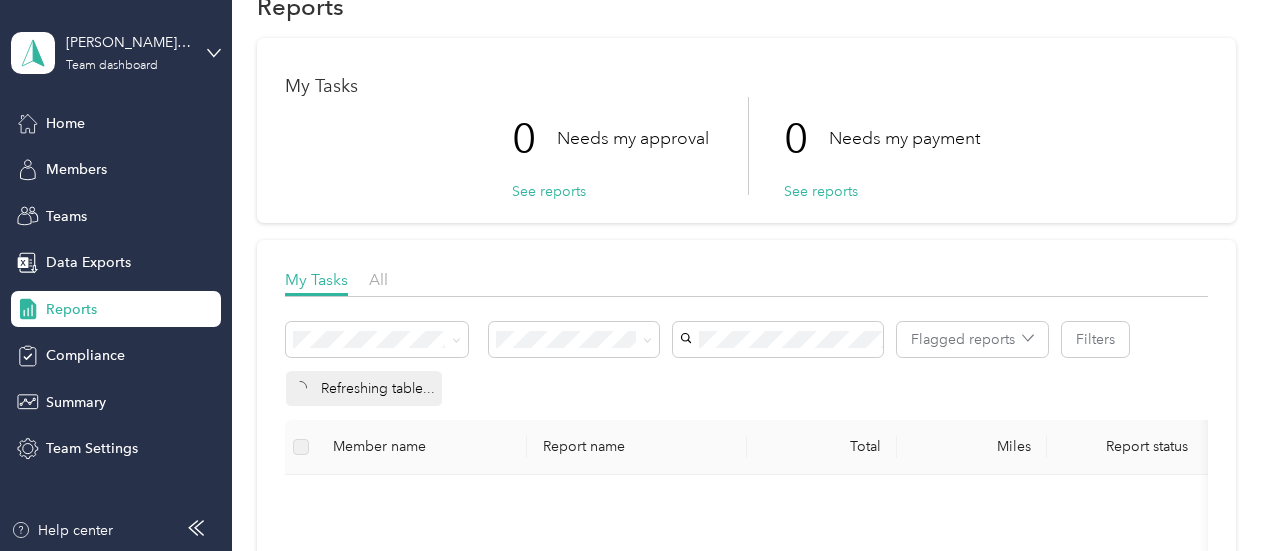 scroll, scrollTop: 0, scrollLeft: 0, axis: both 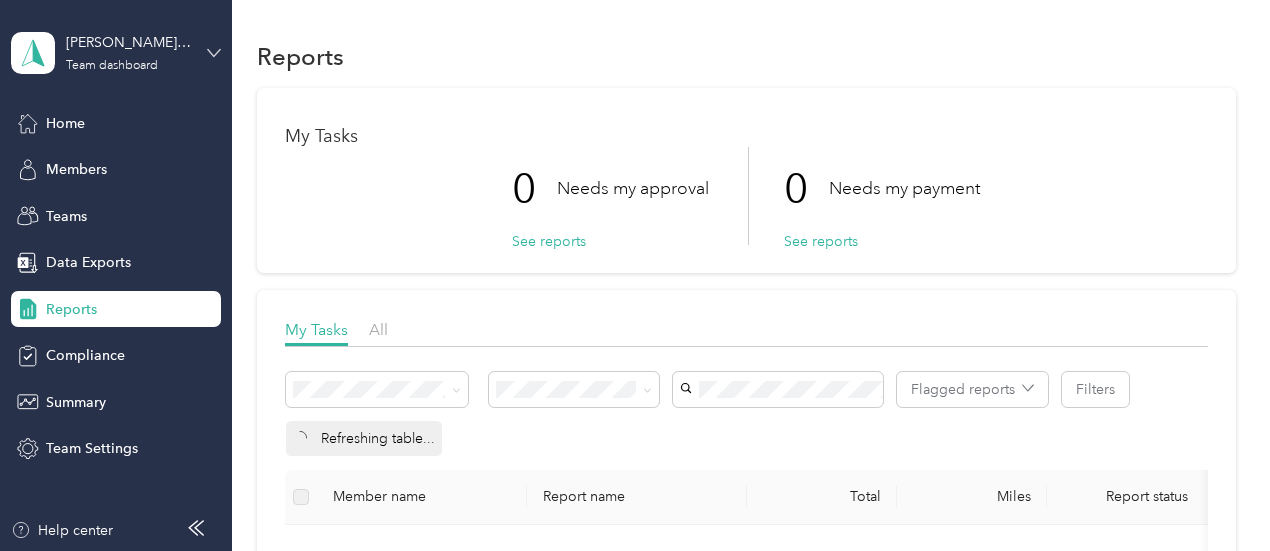 click 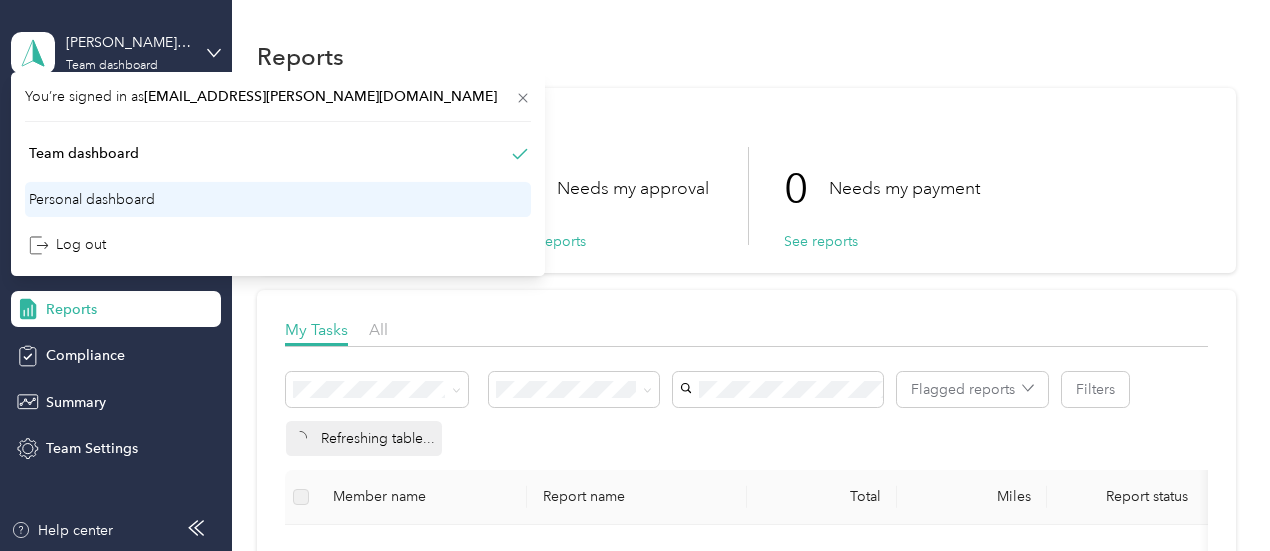 click on "Personal dashboard" at bounding box center (92, 198) 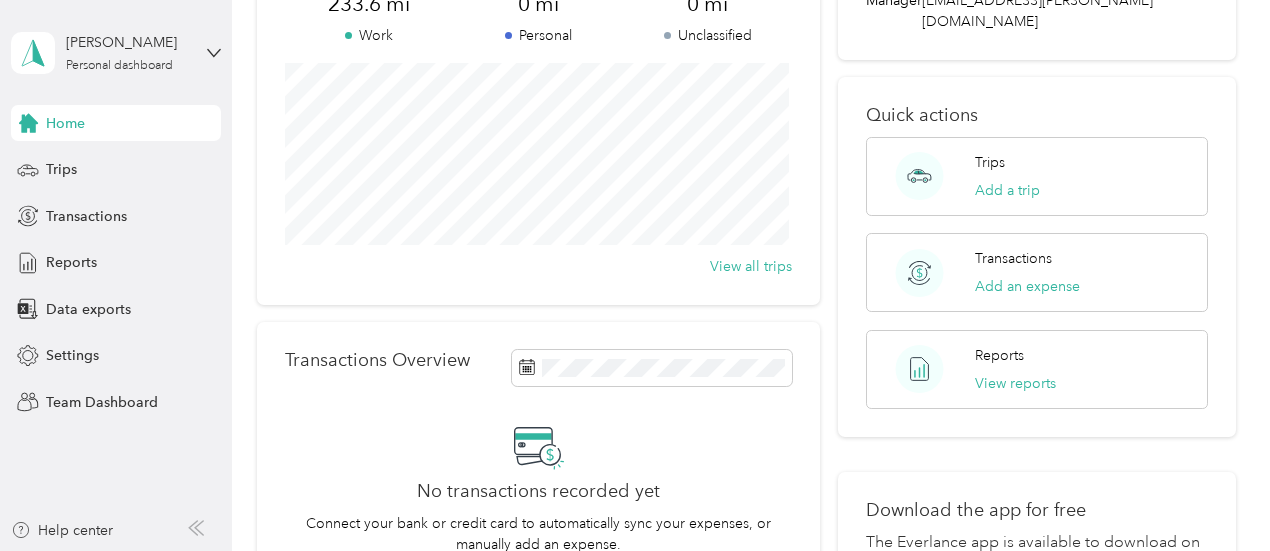 scroll, scrollTop: 201, scrollLeft: 0, axis: vertical 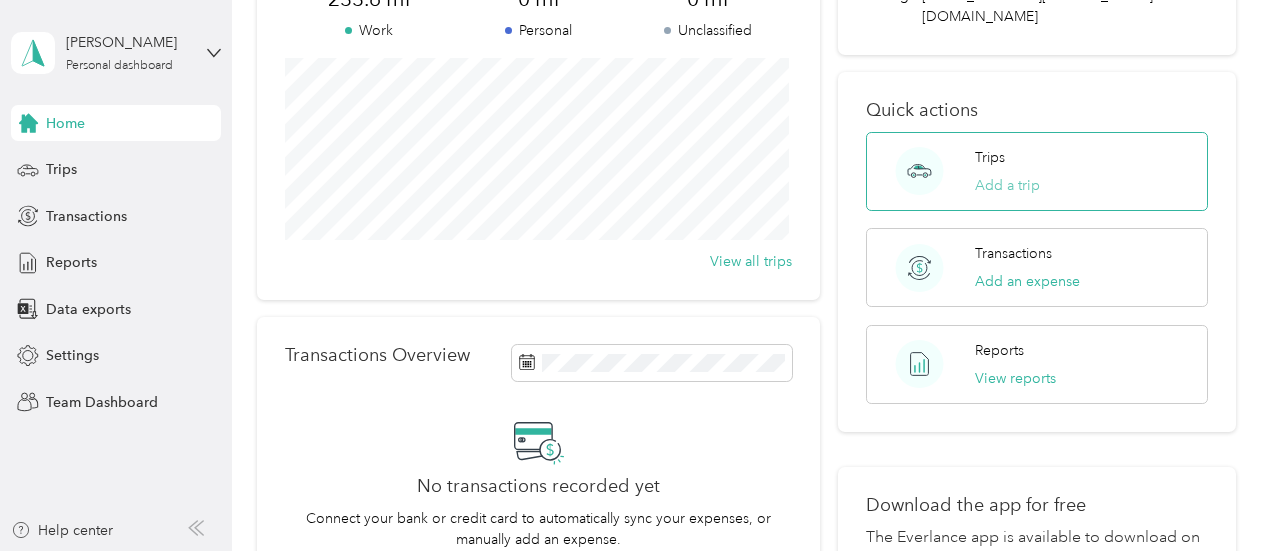 click on "Add a trip" at bounding box center (1007, 185) 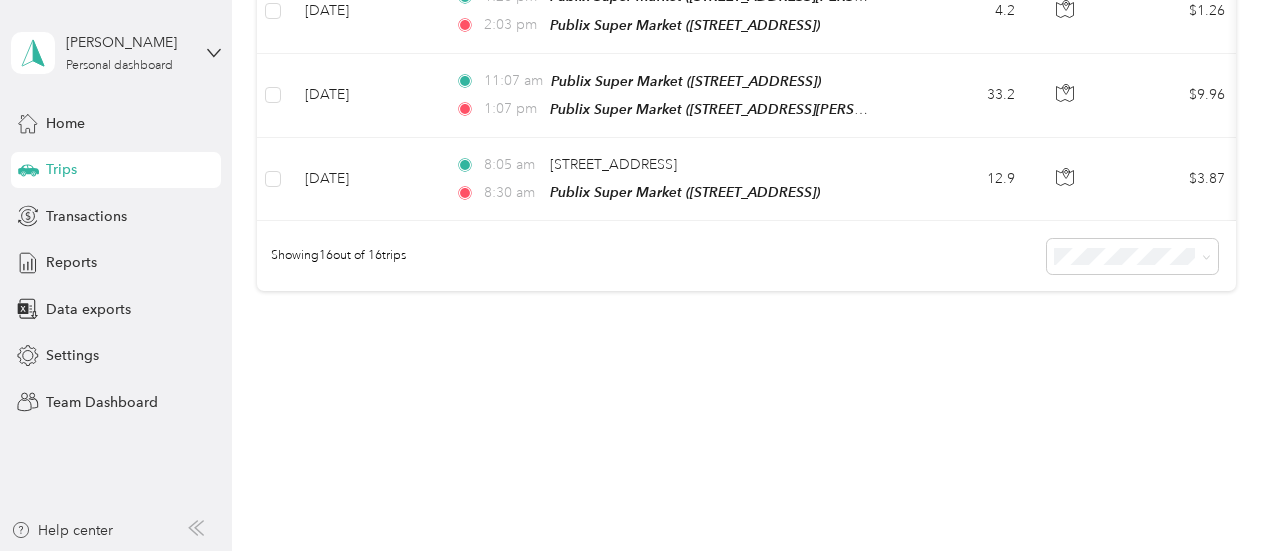 scroll, scrollTop: 0, scrollLeft: 0, axis: both 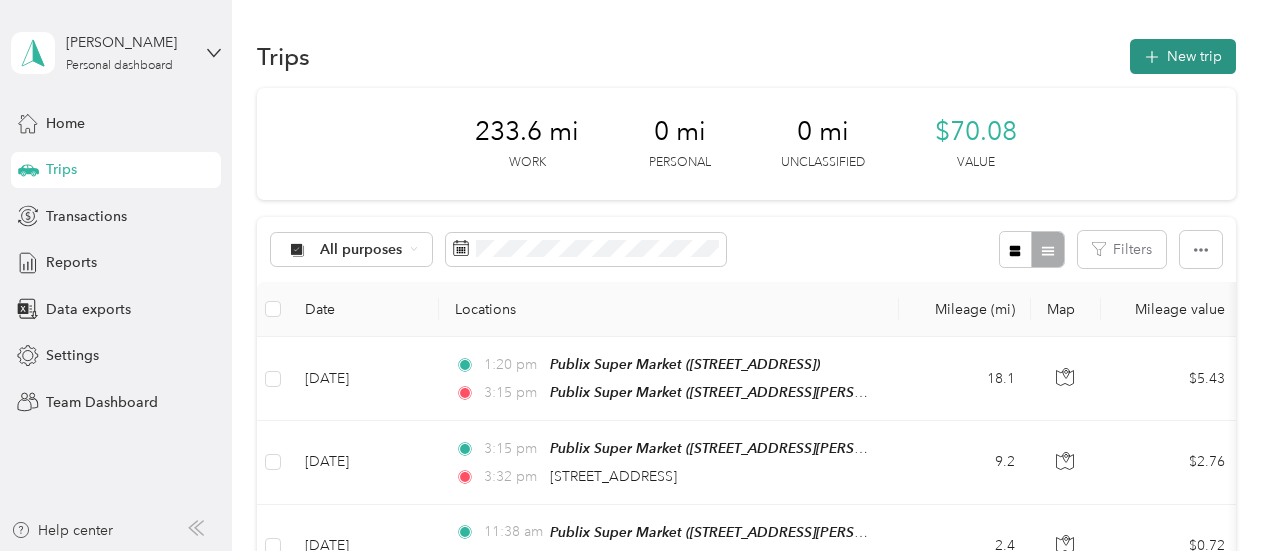 click on "New trip" at bounding box center [1183, 56] 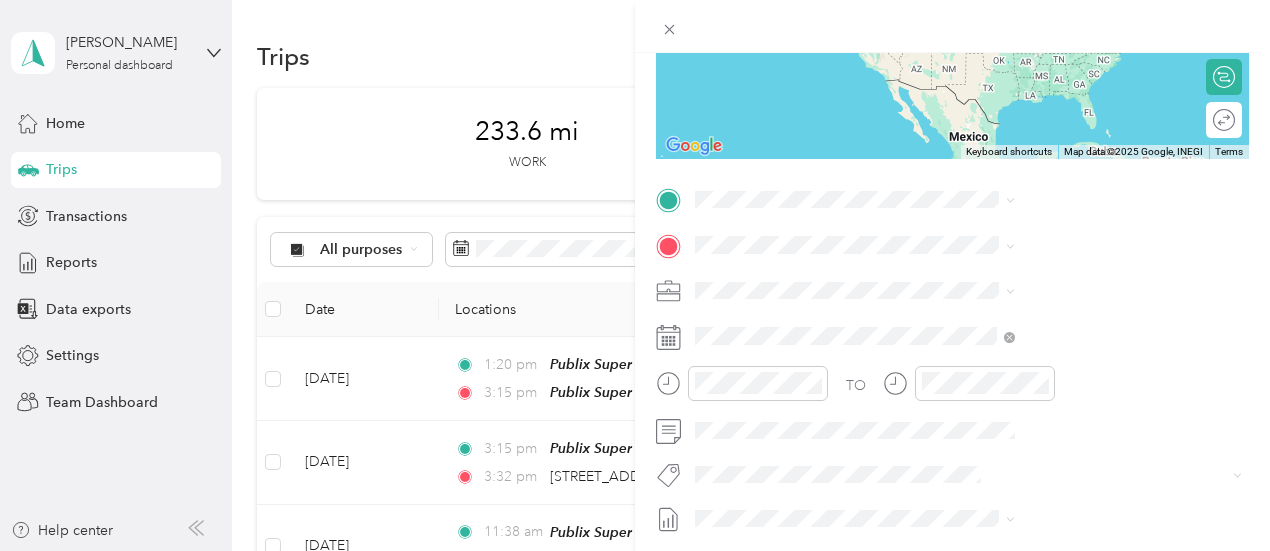 scroll, scrollTop: 305, scrollLeft: 0, axis: vertical 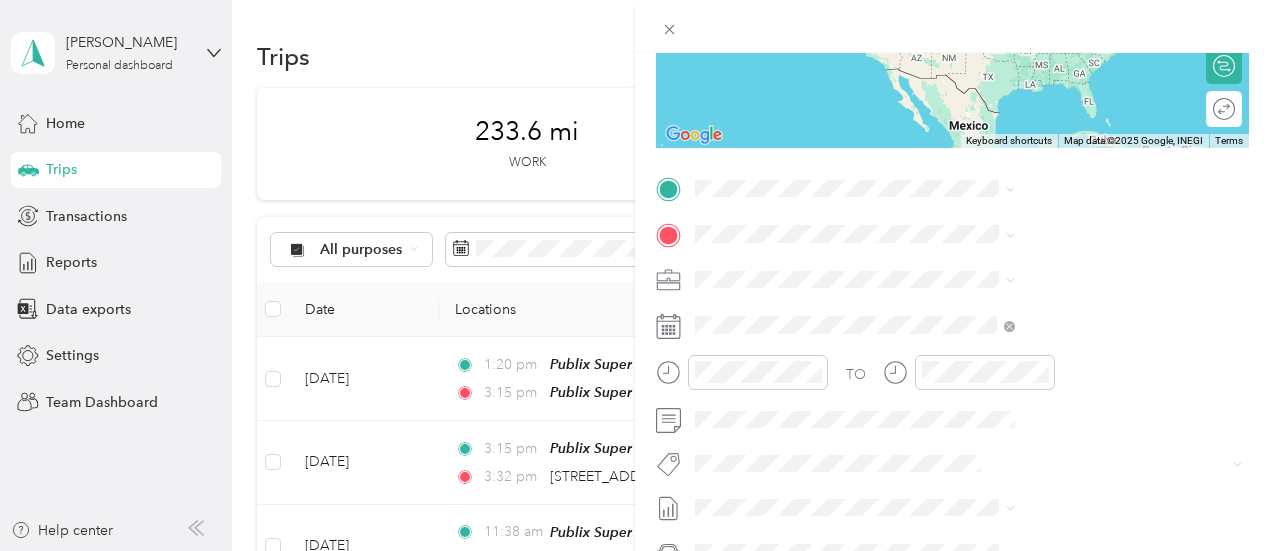 click on "93 Maple Ridge Road
Dahlonega, Georgia 30533, United States" at bounding box center [1044, 260] 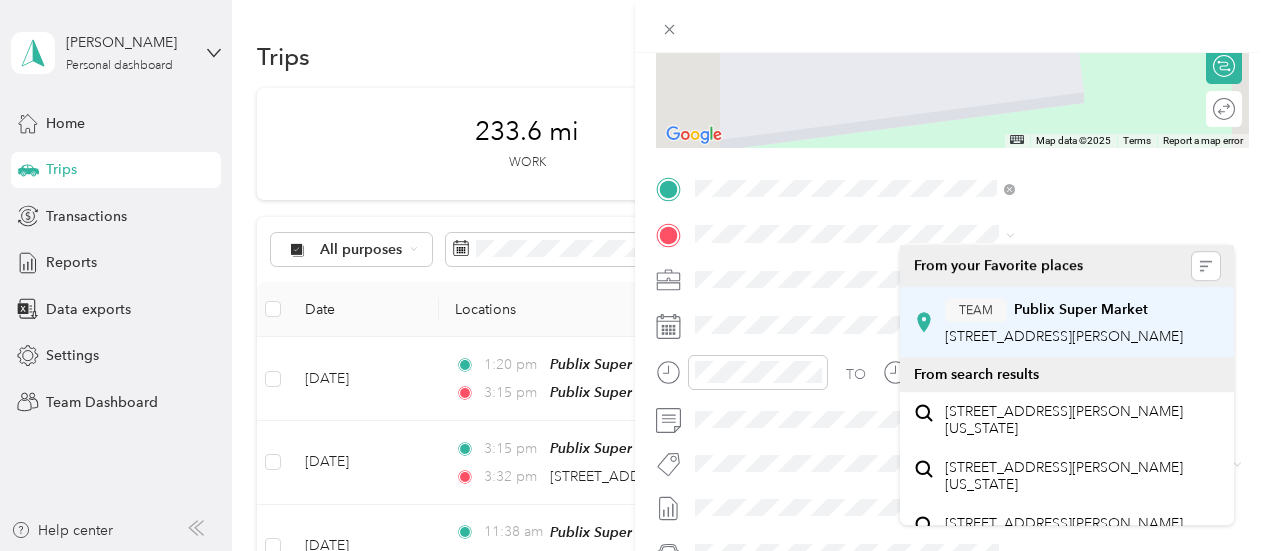 click on "TEAM Publix Super Market 23 Maxwell Ln, 305337144, Dahlonega, GA, USA" at bounding box center [1063, 322] 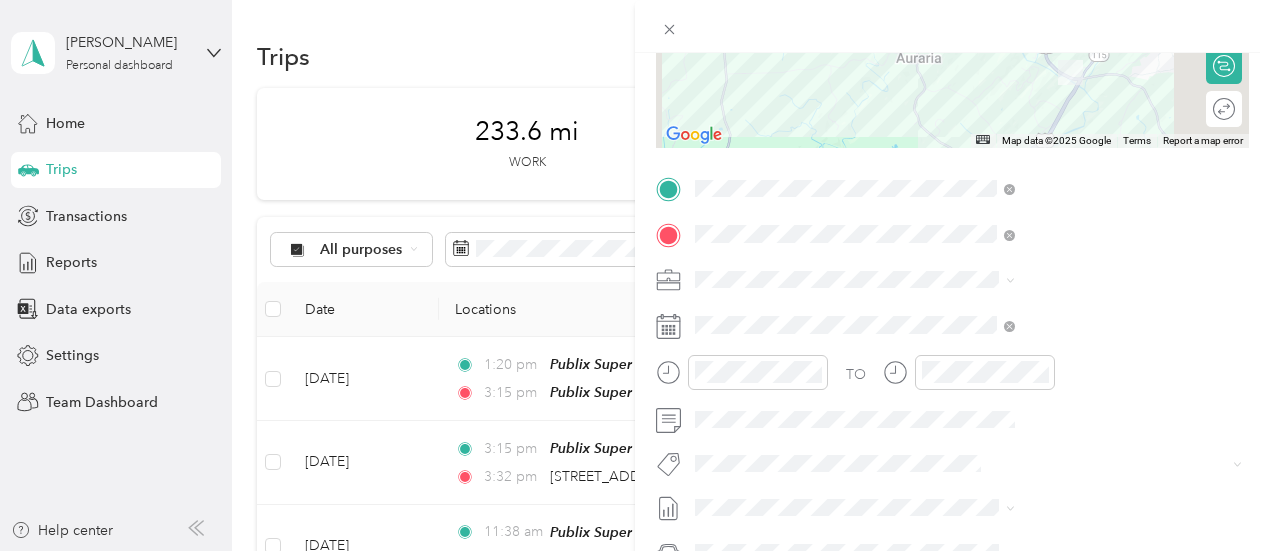 click 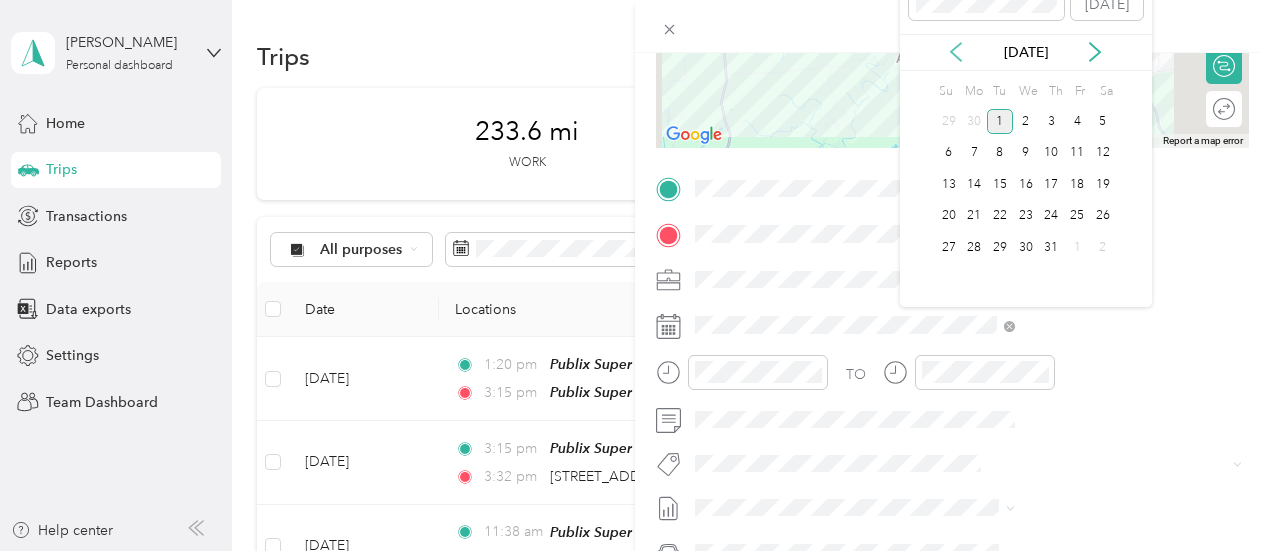 click 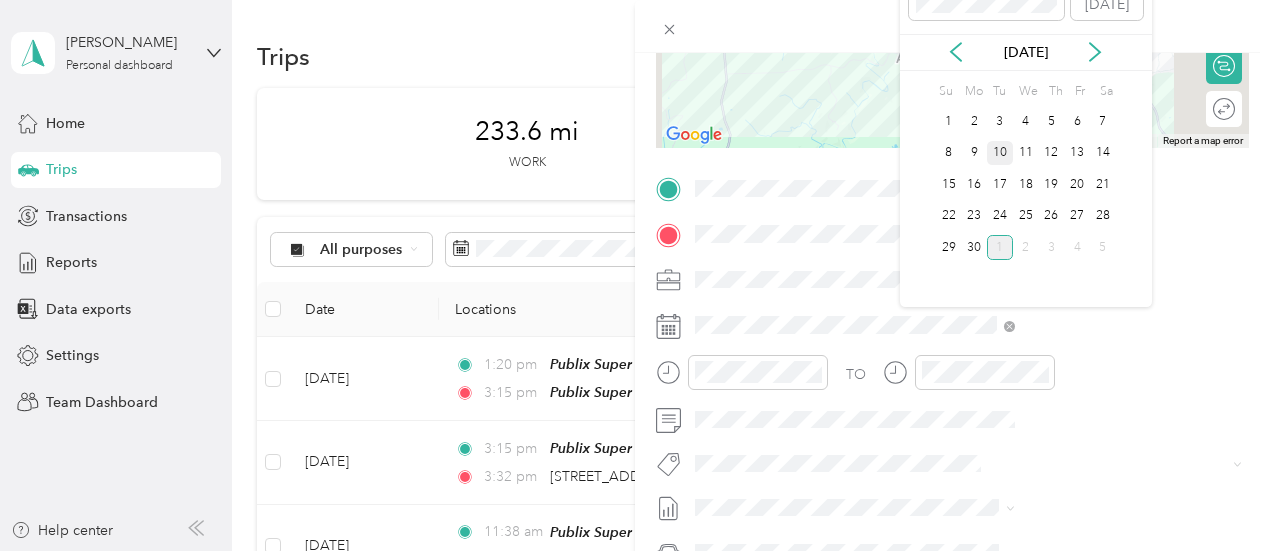 click on "10" at bounding box center (1000, 153) 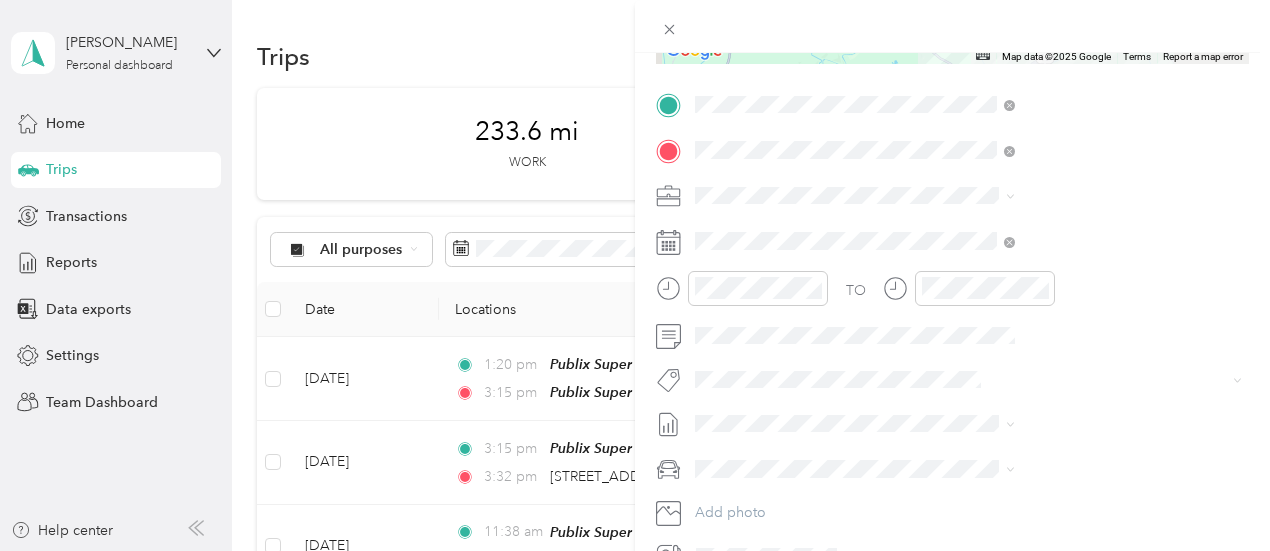 scroll, scrollTop: 498, scrollLeft: 0, axis: vertical 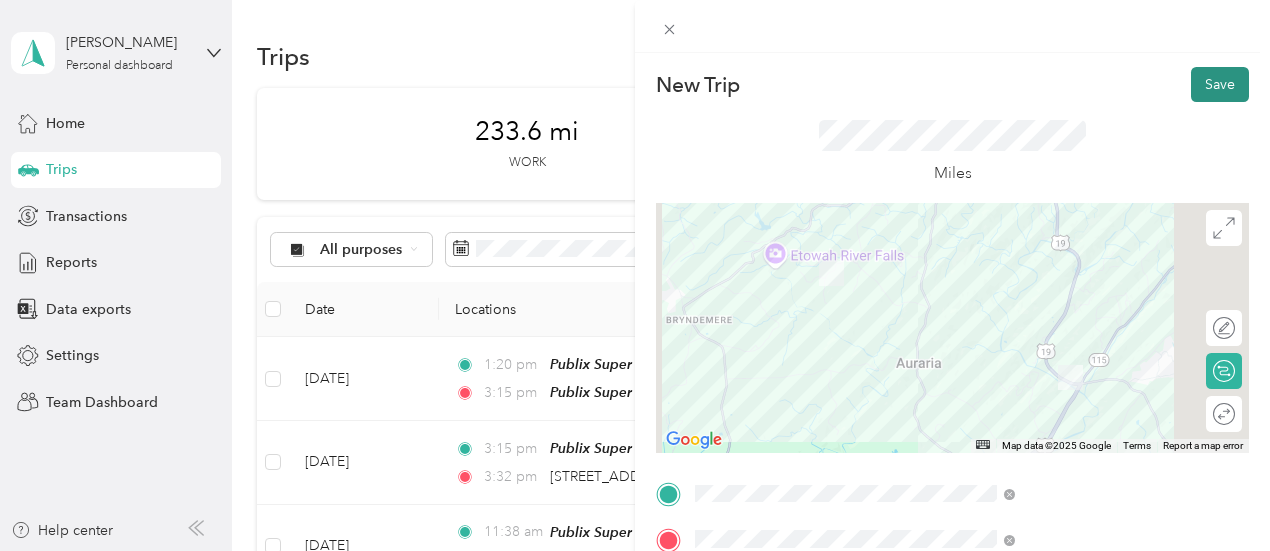 click on "Save" at bounding box center (1220, 84) 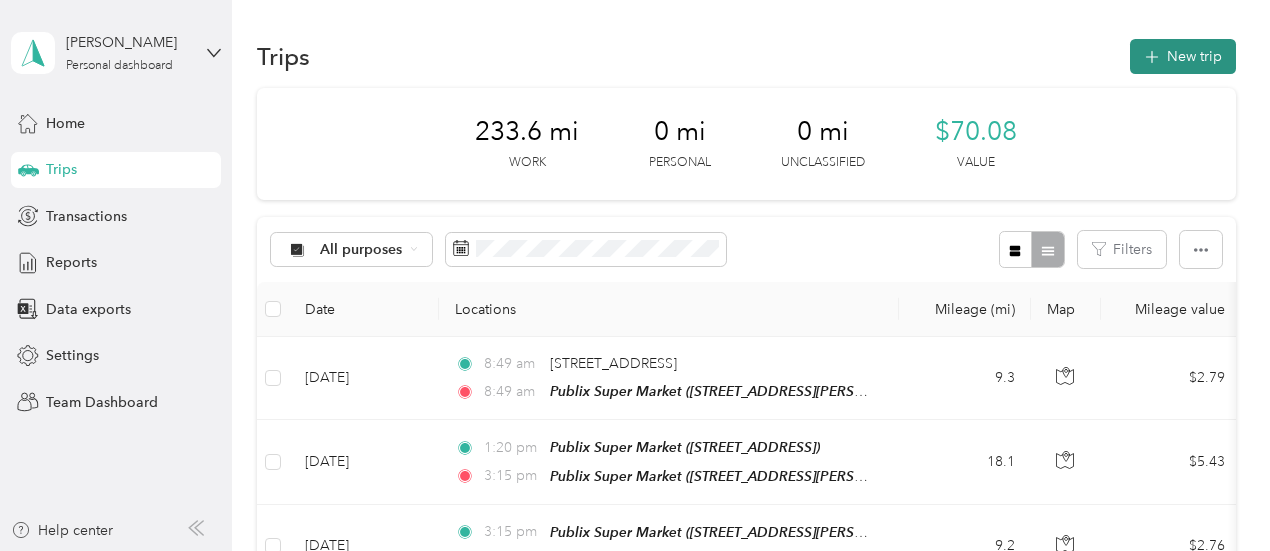 click on "New trip" at bounding box center (1183, 56) 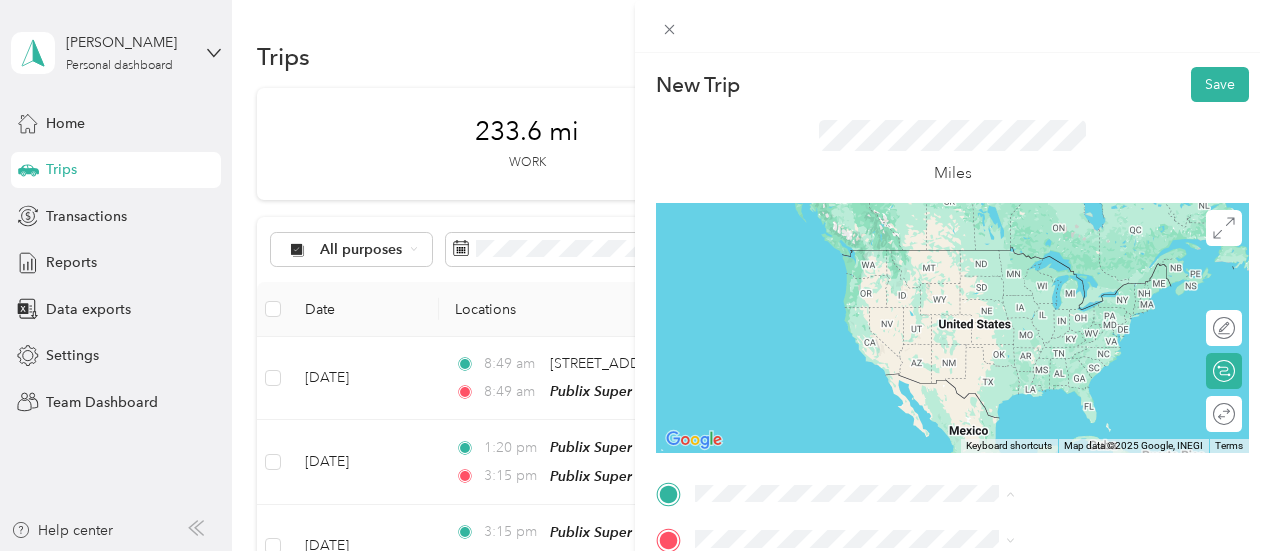 click on "23 Maxwell Ln, 305337144, Dahlonega, GA, USA" at bounding box center (1063, 286) 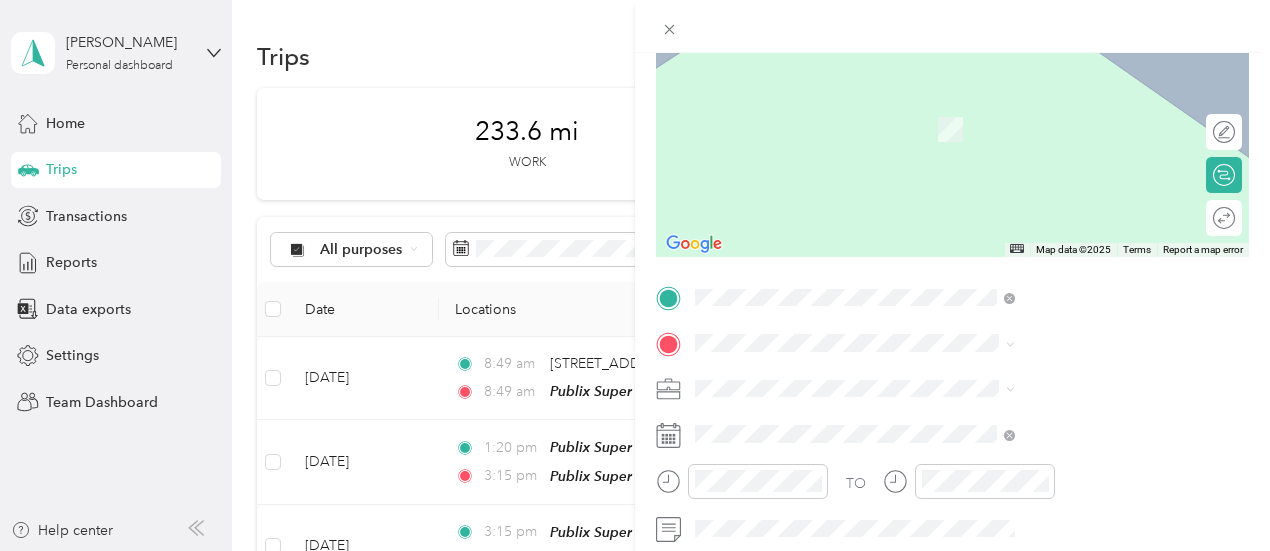 scroll, scrollTop: 214, scrollLeft: 0, axis: vertical 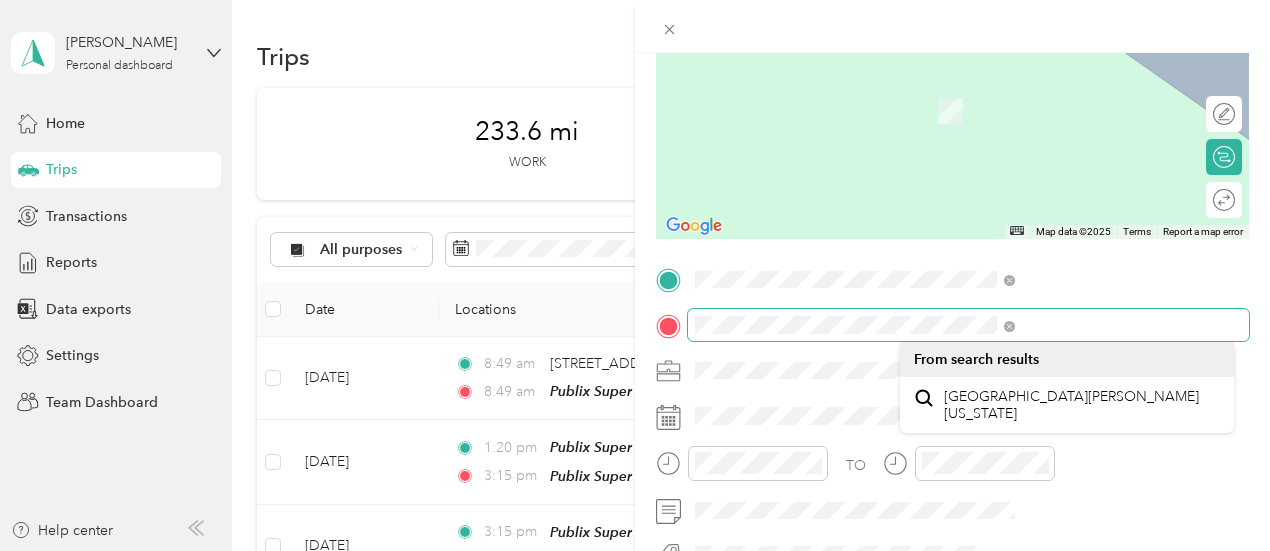 click on "New Trip Save This trip cannot be edited because it is either under review, approved, or paid. Contact your Team Manager to edit it. Miles ← Move left → Move right ↑ Move up ↓ Move down + Zoom in - Zoom out Home Jump left by 75% End Jump right by 75% Page Up Jump up by 75% Page Down Jump down by 75% To navigate, press the arrow keys. Map Data Map data ©2025 Map data ©2025 2 m  Click to toggle between metric and imperial units Terms Report a map error Edit route Calculate route Round trip TO Add photo From search results Nashville Road
Rochester Mills, Pennsylvania 15771, United States" at bounding box center [630, 551] 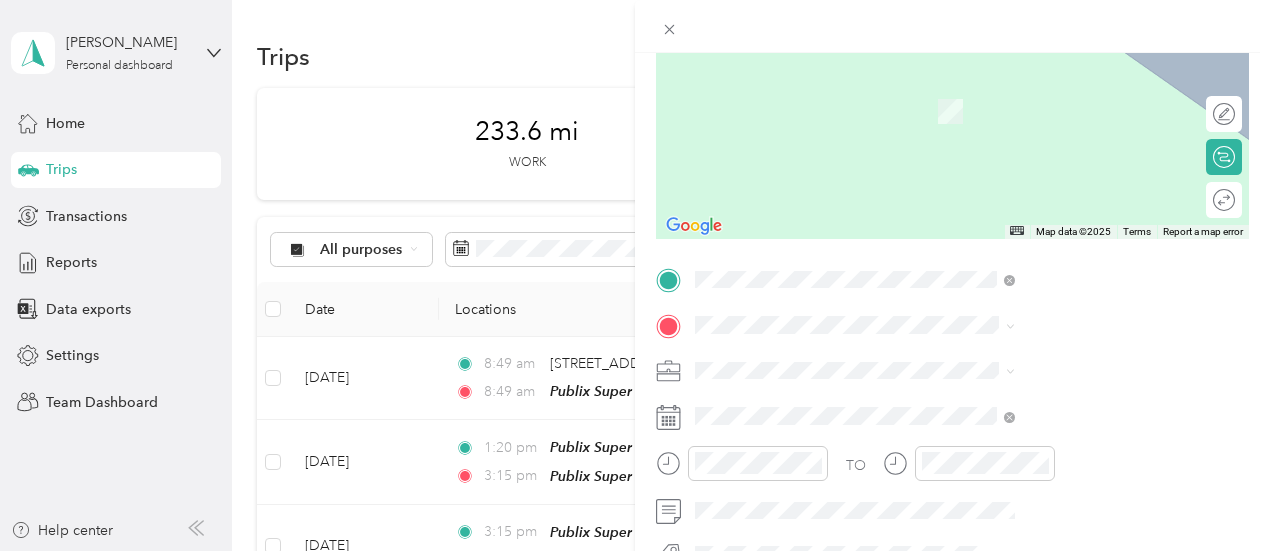 click on "623 Union Street
Nashville, Tennessee 37219, United States" at bounding box center (1044, 387) 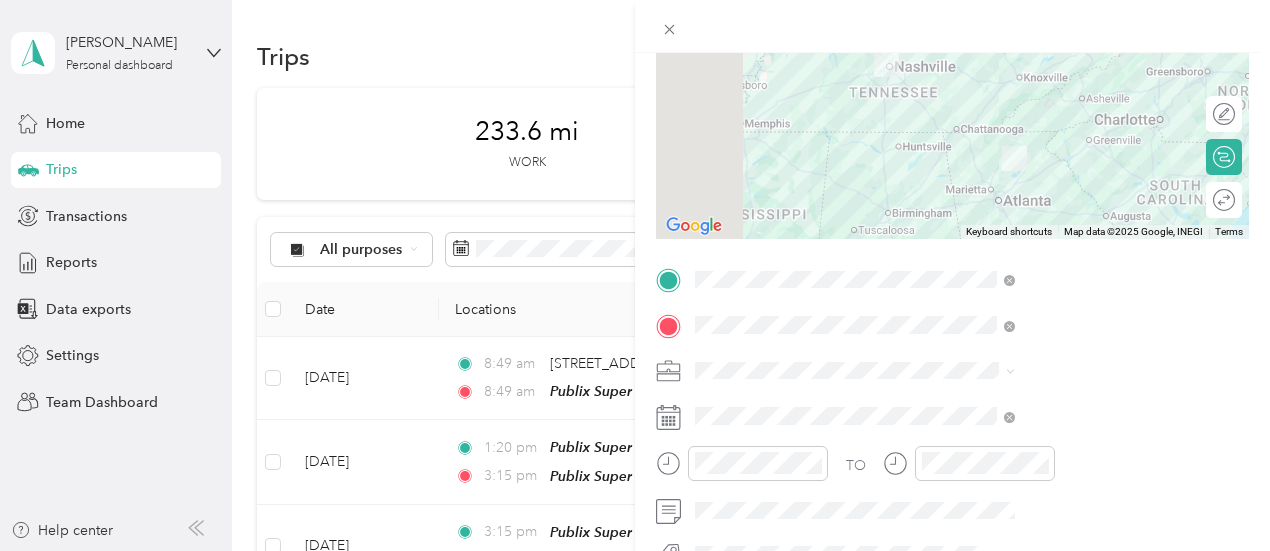 click 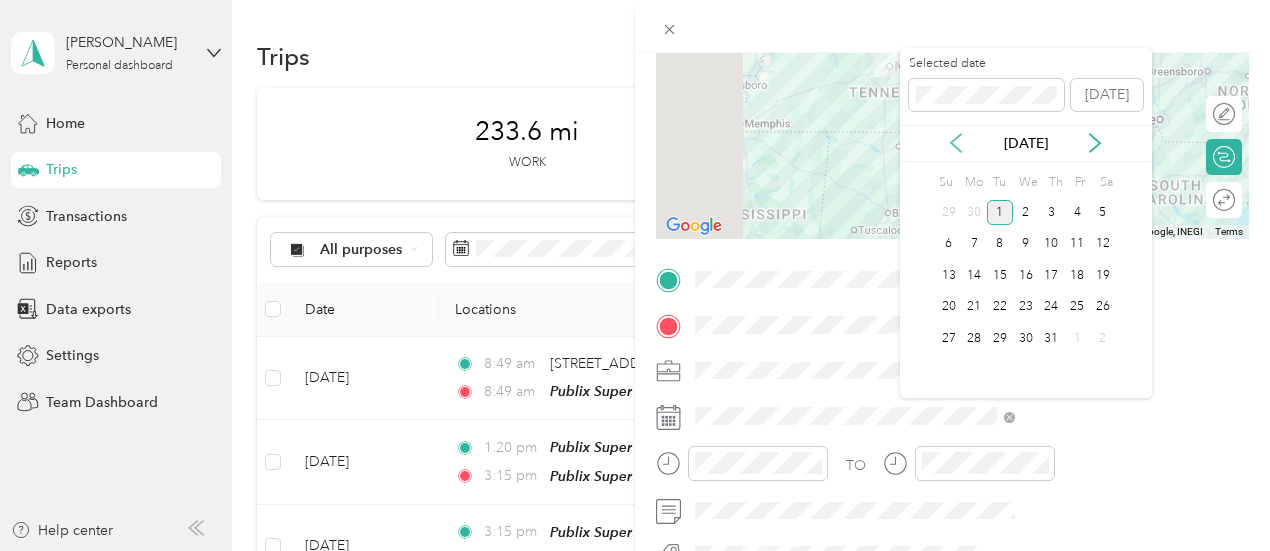click 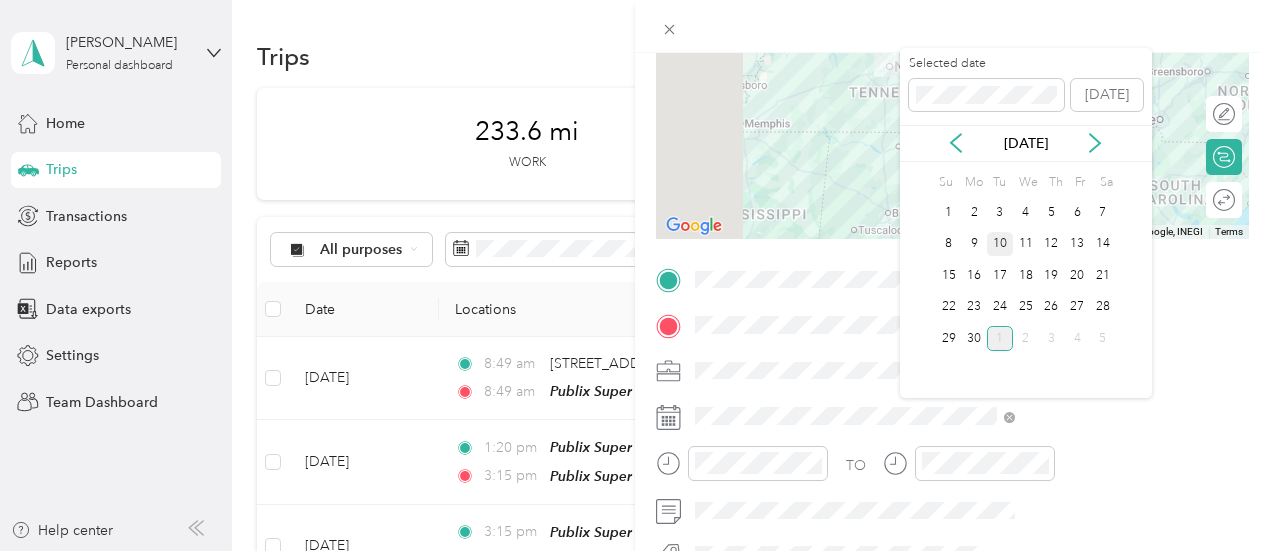 click on "10" at bounding box center [1000, 244] 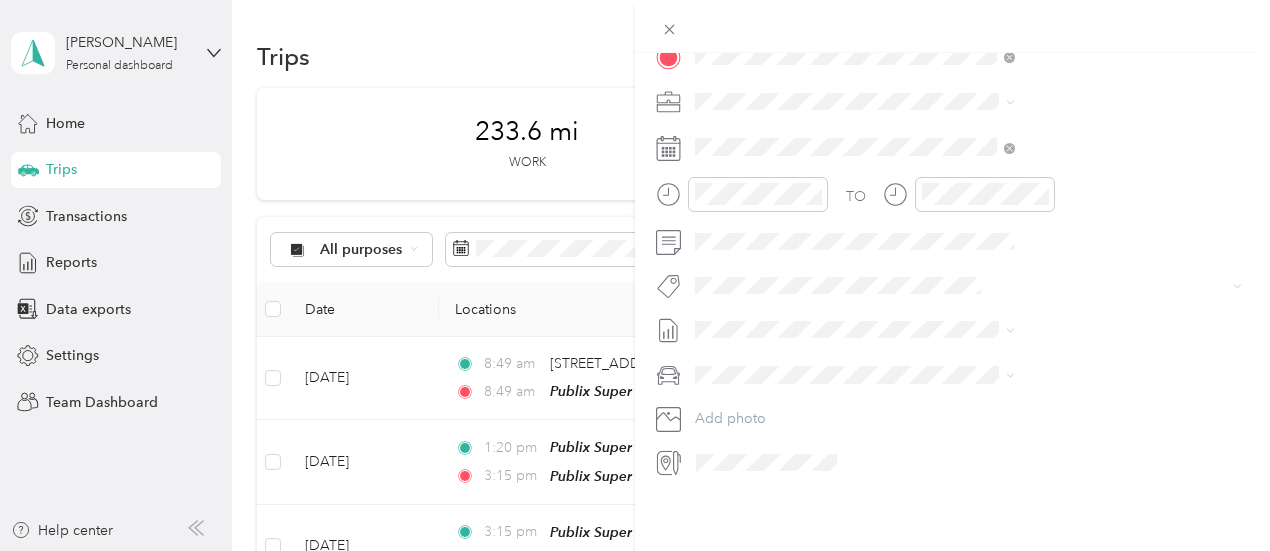 scroll, scrollTop: 486, scrollLeft: 0, axis: vertical 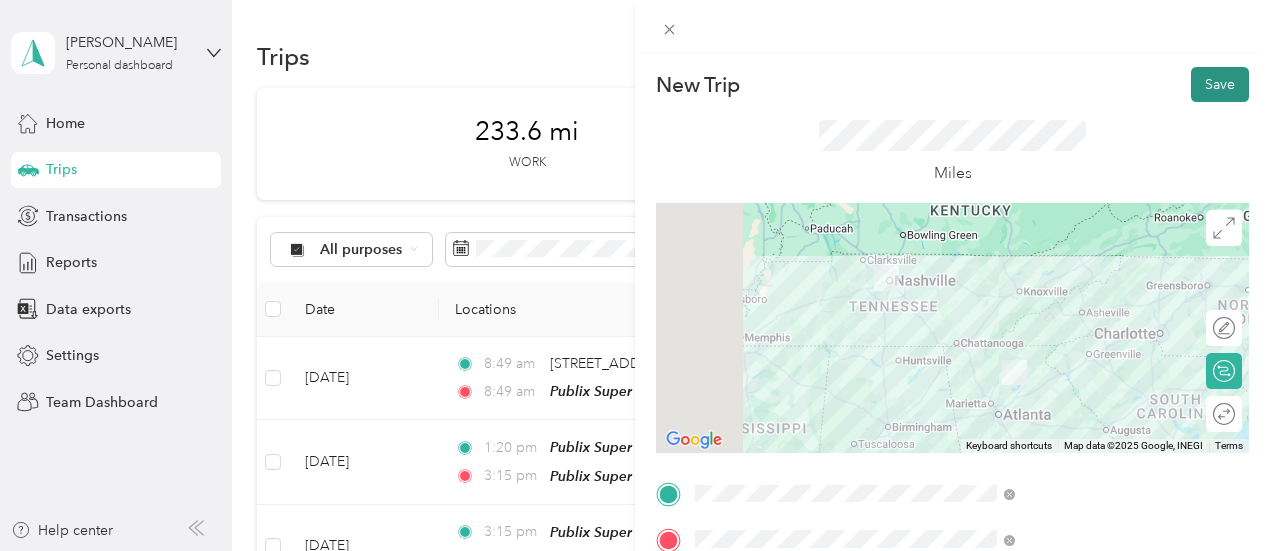click on "Save" at bounding box center (1220, 84) 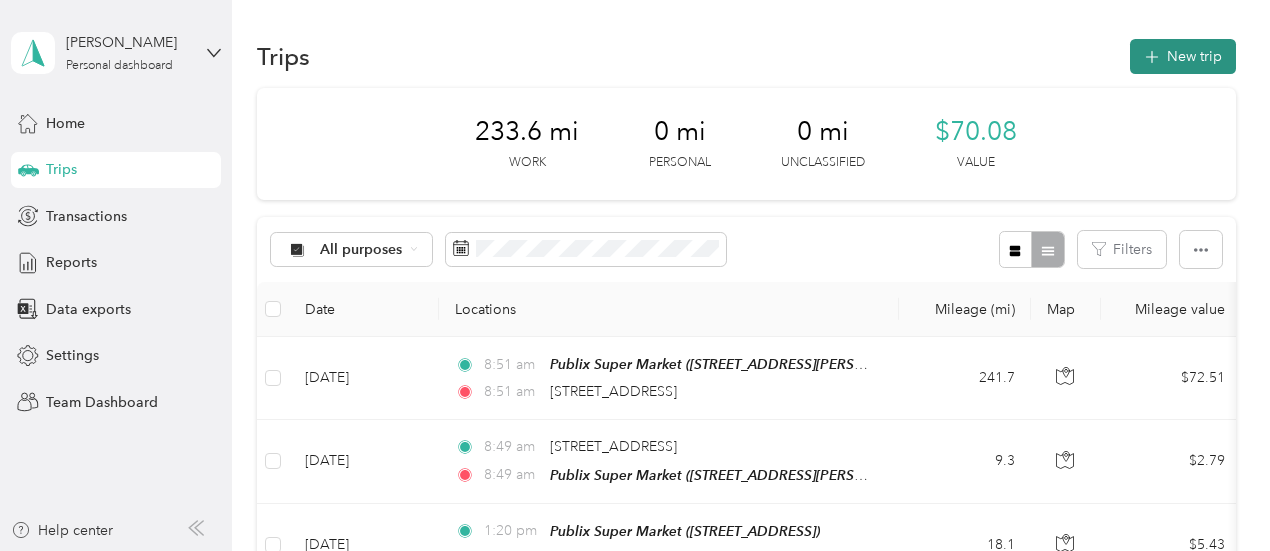 click on "New trip" at bounding box center [1183, 56] 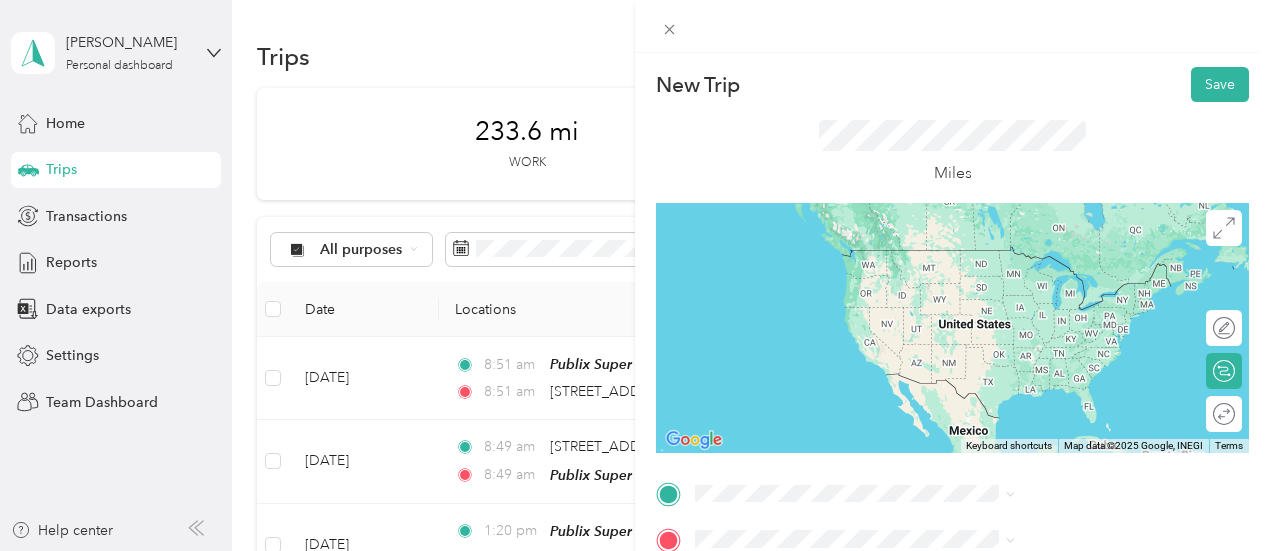 click on "623 Union Street
Nashville, Tennessee 37219, United States" at bounding box center (1067, 364) 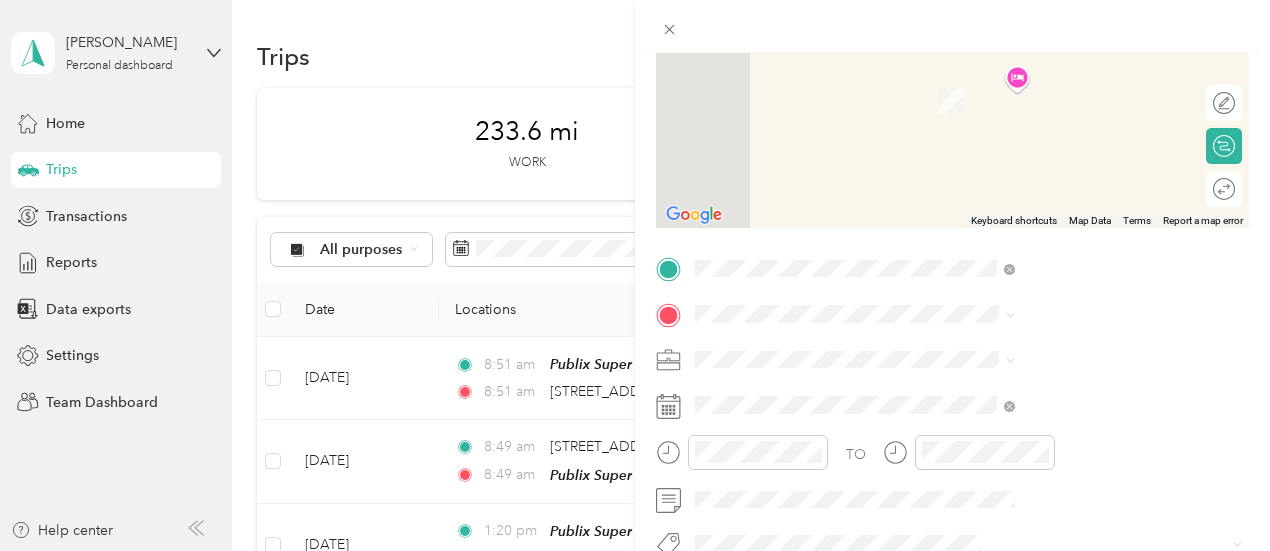 scroll, scrollTop: 224, scrollLeft: 0, axis: vertical 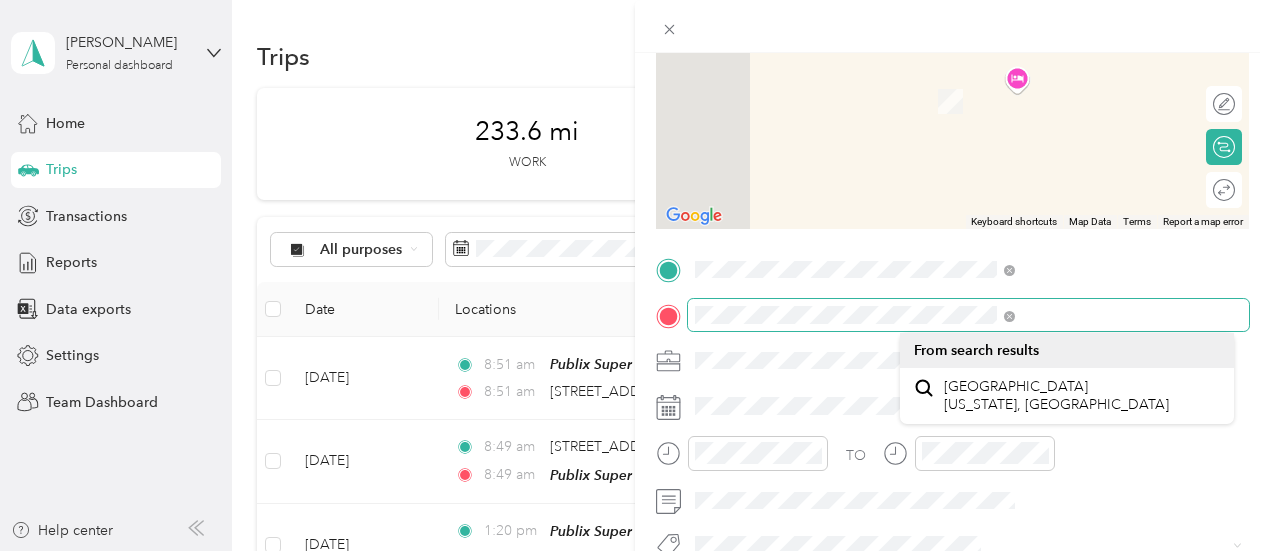 click at bounding box center (952, 315) 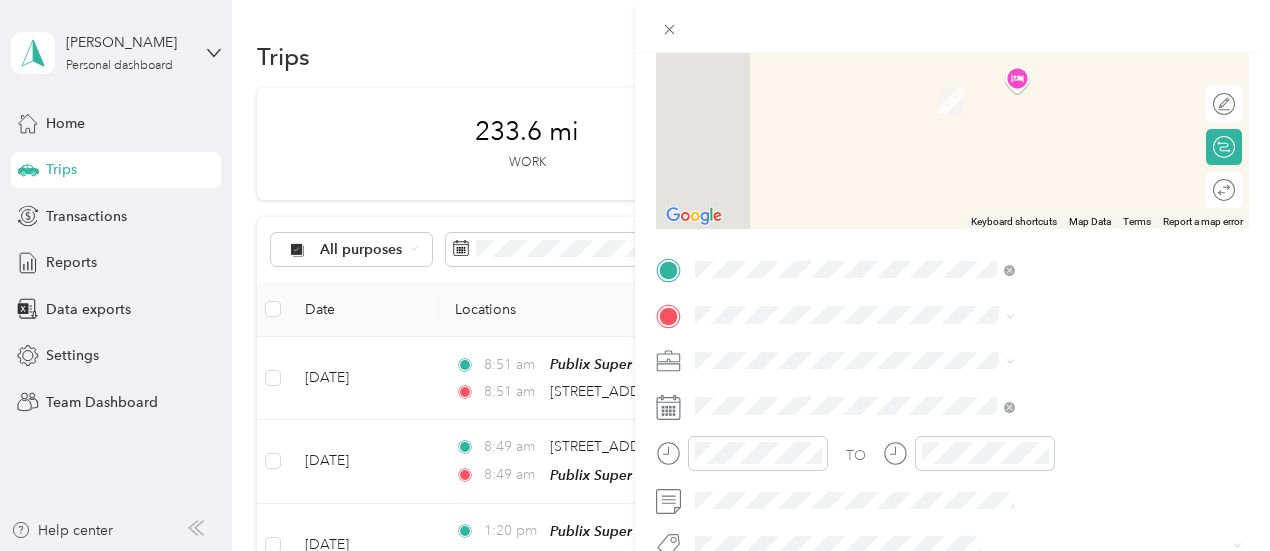 click on "TEAM Publix Super Market 6614 Charlotte Pike, 372094202, Nashville, TN, USA" at bounding box center (1063, 92) 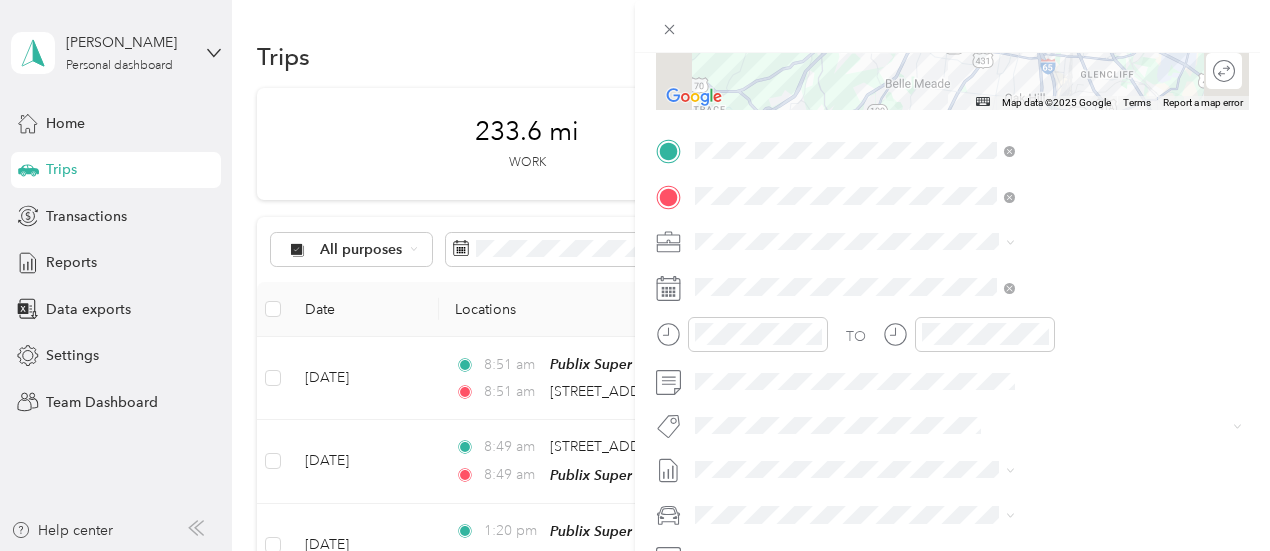 scroll, scrollTop: 349, scrollLeft: 0, axis: vertical 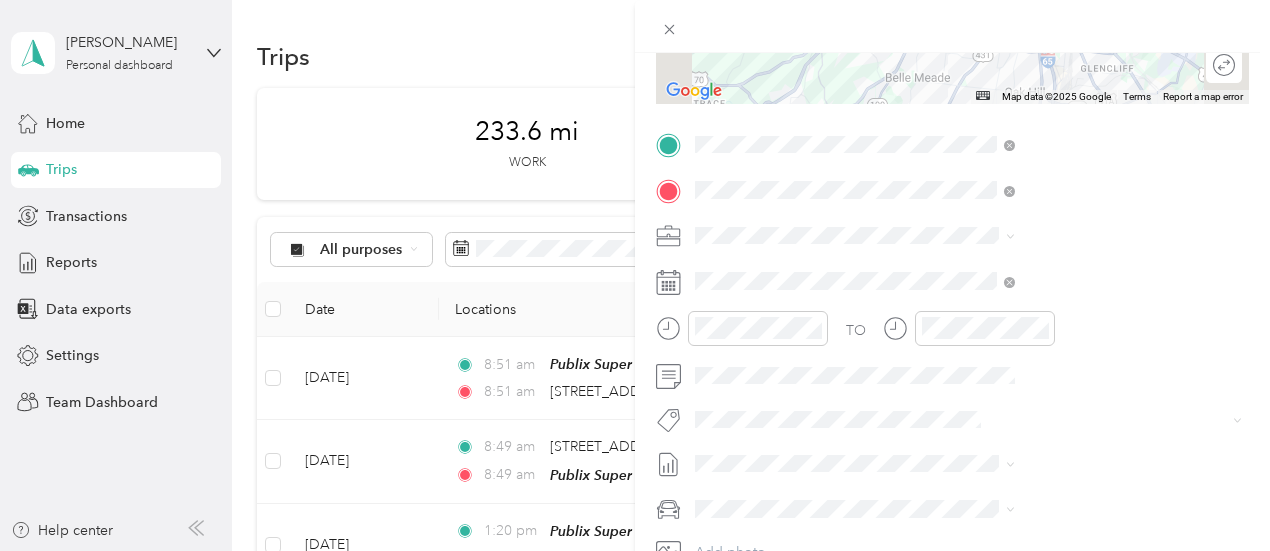 click 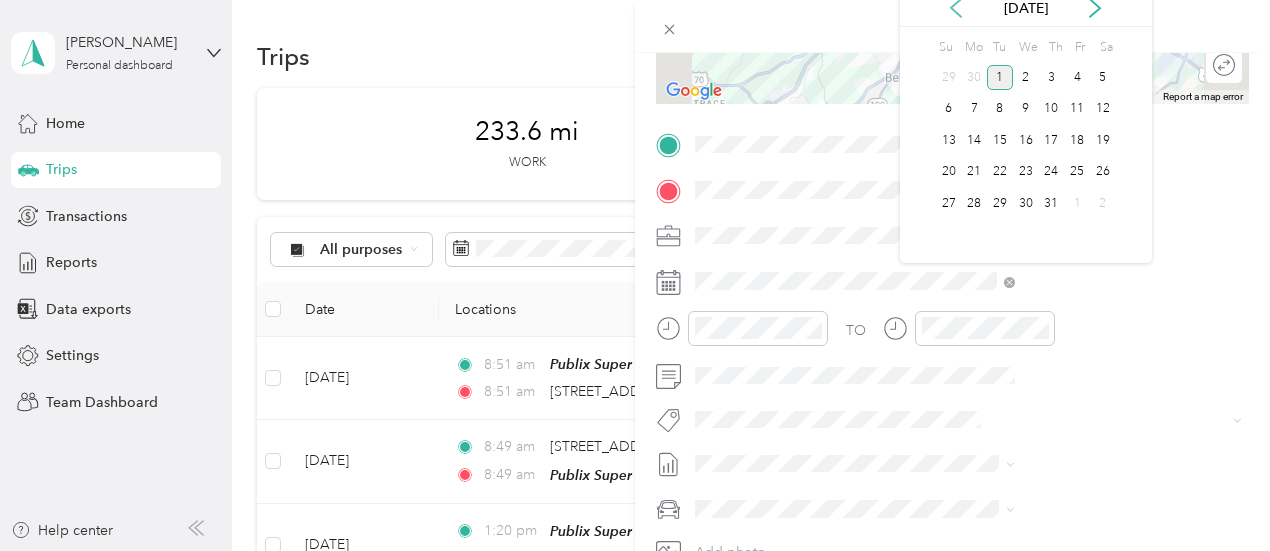 click 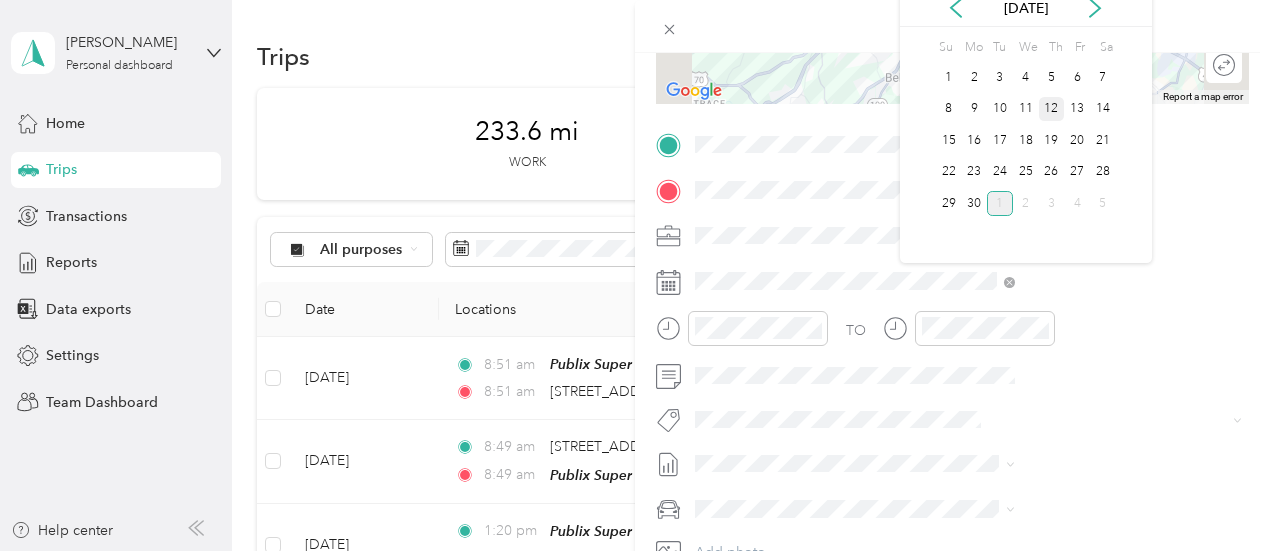 click on "12" at bounding box center [1052, 109] 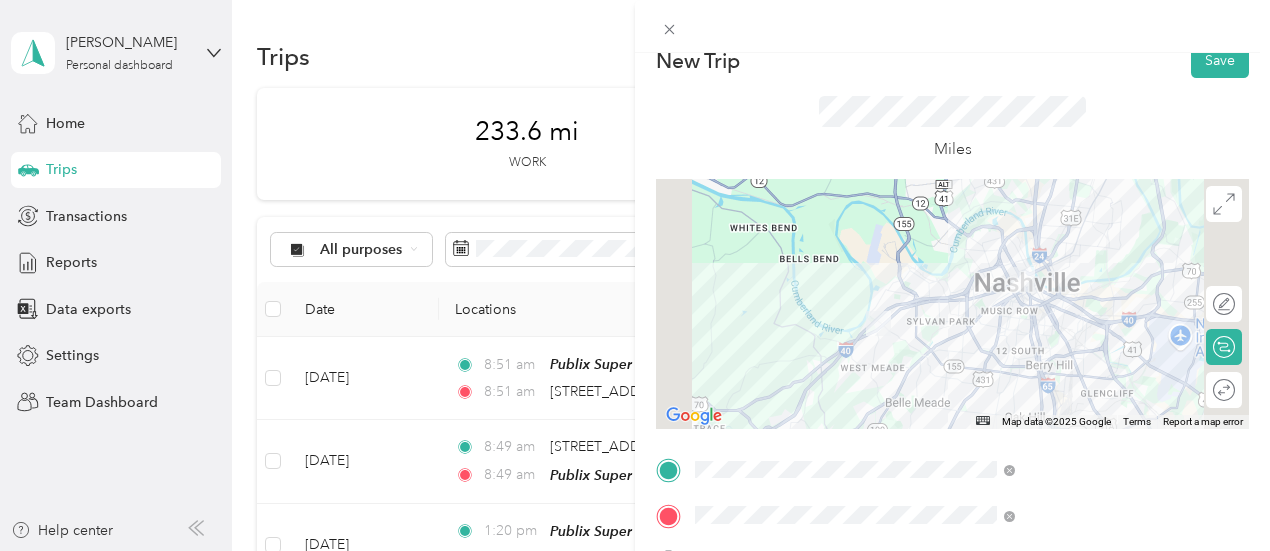 scroll, scrollTop: 0, scrollLeft: 0, axis: both 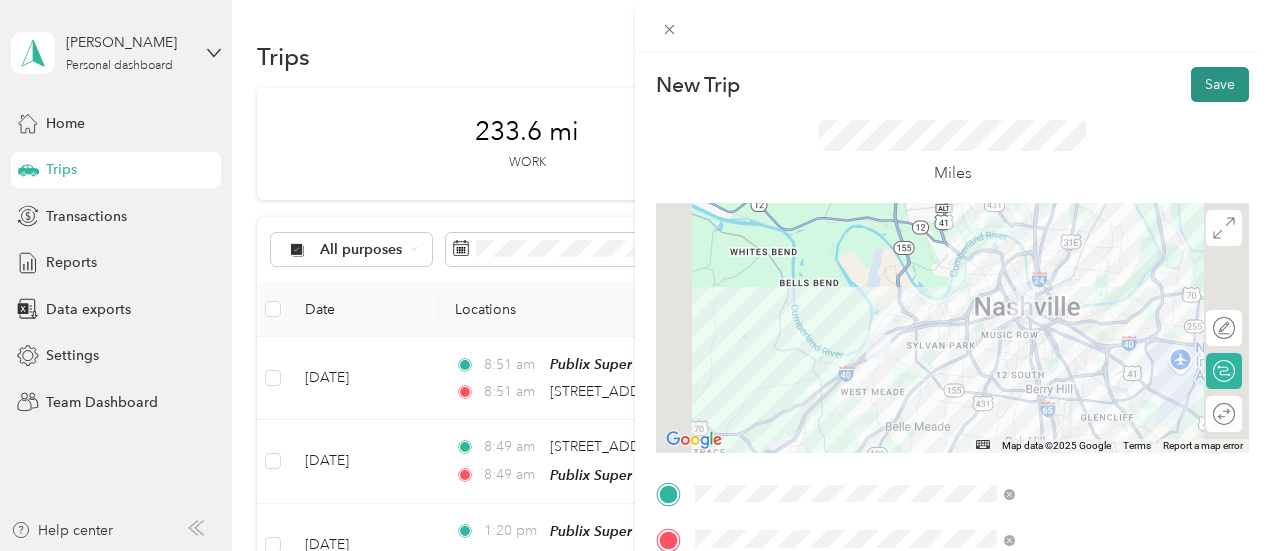 click on "Save" at bounding box center (1220, 84) 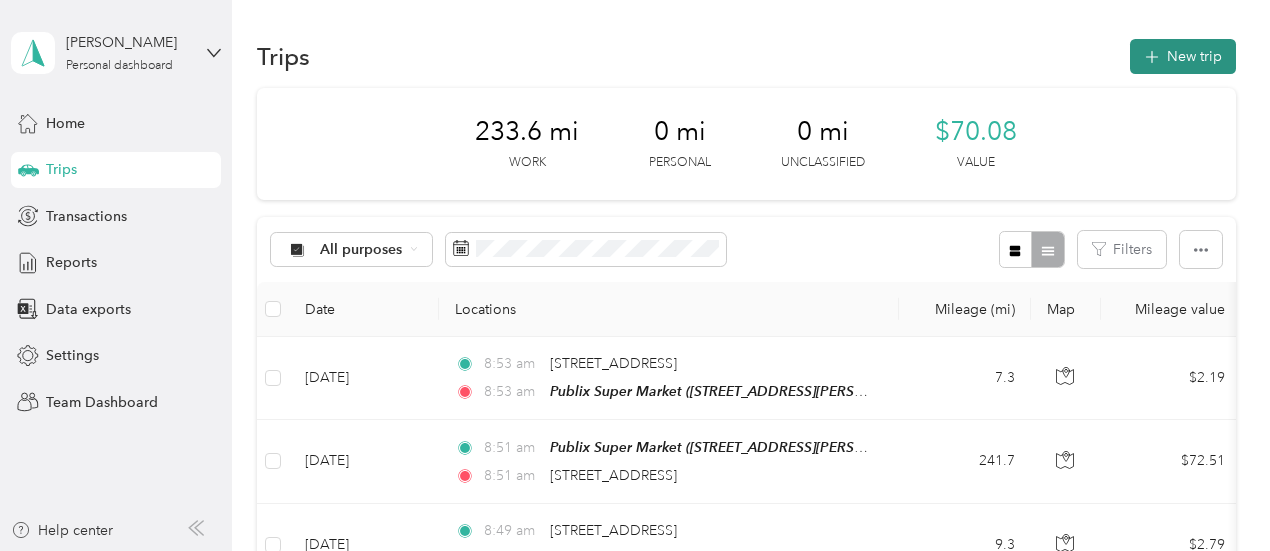 click on "New trip" at bounding box center (1183, 56) 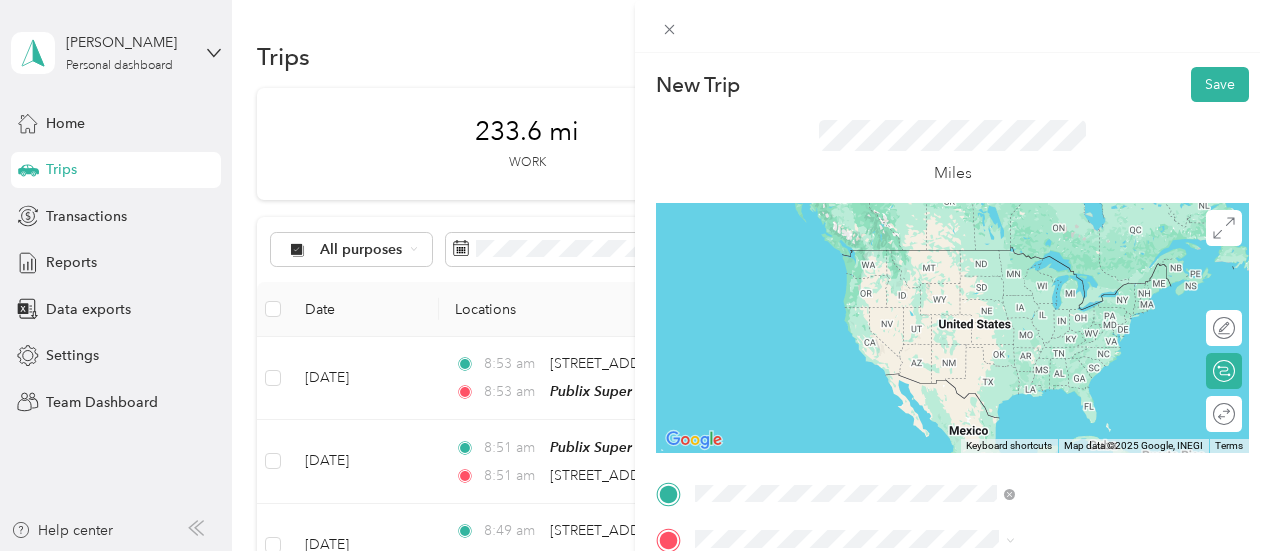 click on "623 Union Street
Nashville, Tennessee 37219, United States" at bounding box center (1044, 271) 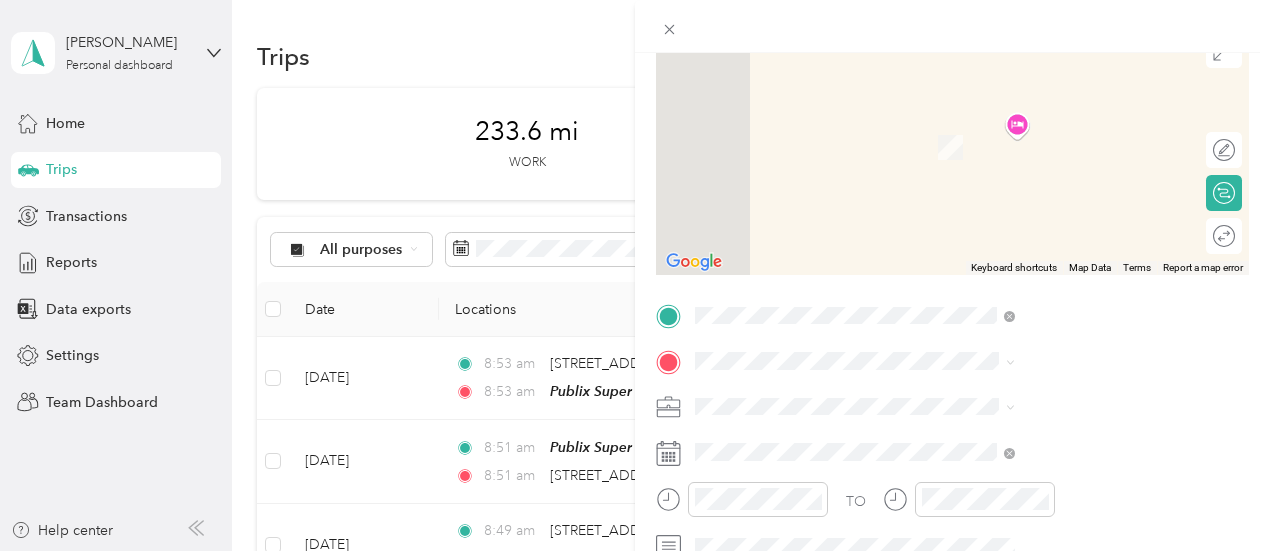 scroll, scrollTop: 185, scrollLeft: 0, axis: vertical 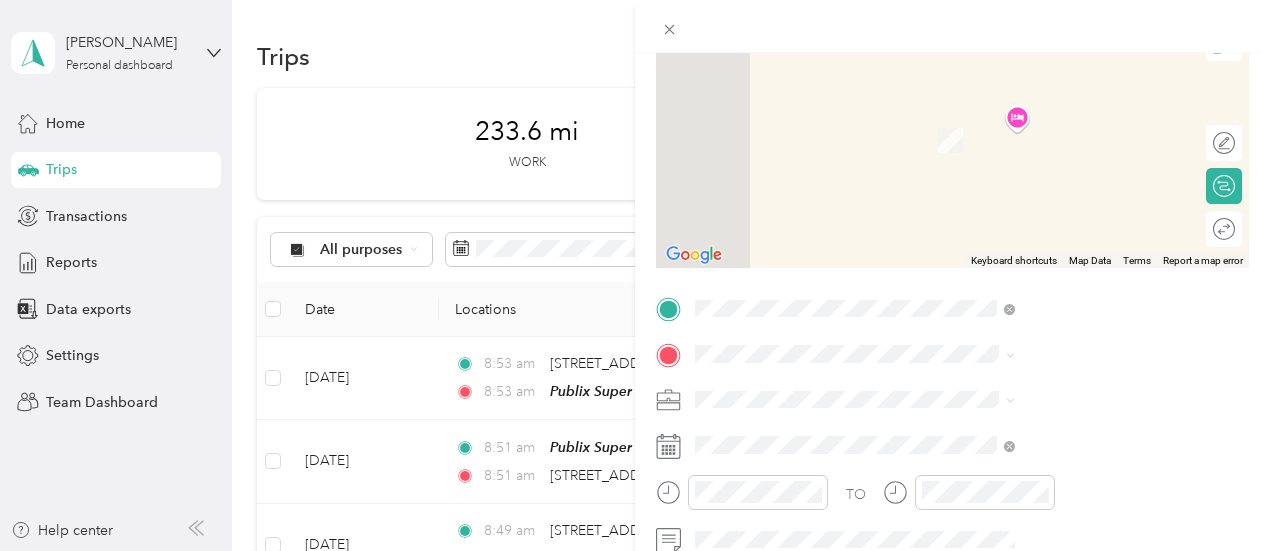 click on "145 Forest Blvd Ste 100, 305347878, Dawsonville, GA, USA" at bounding box center [1007, 206] 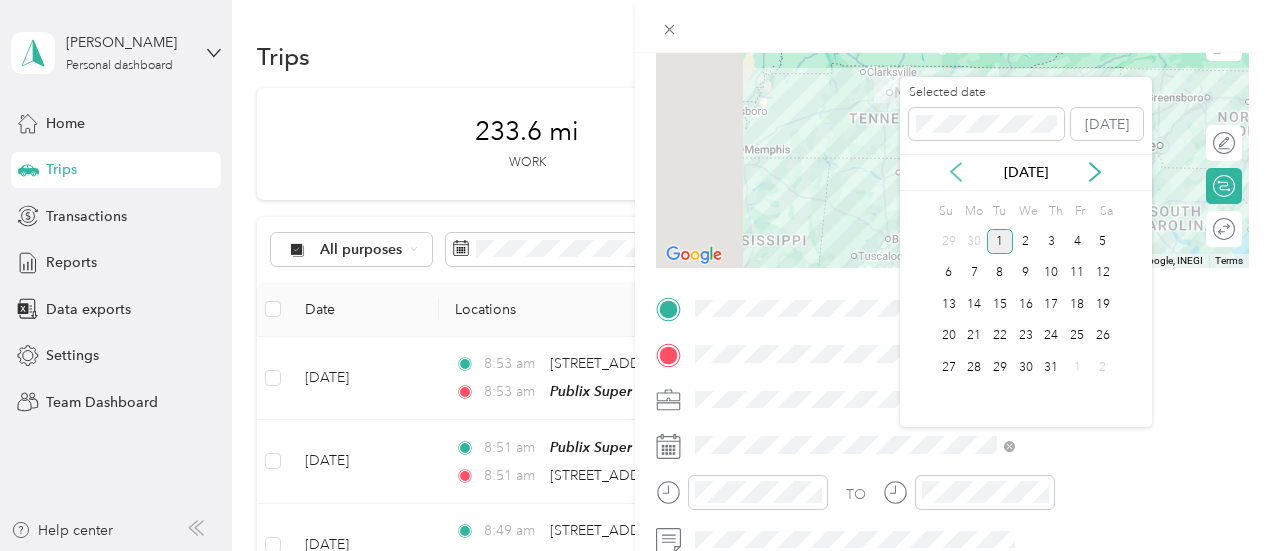 click 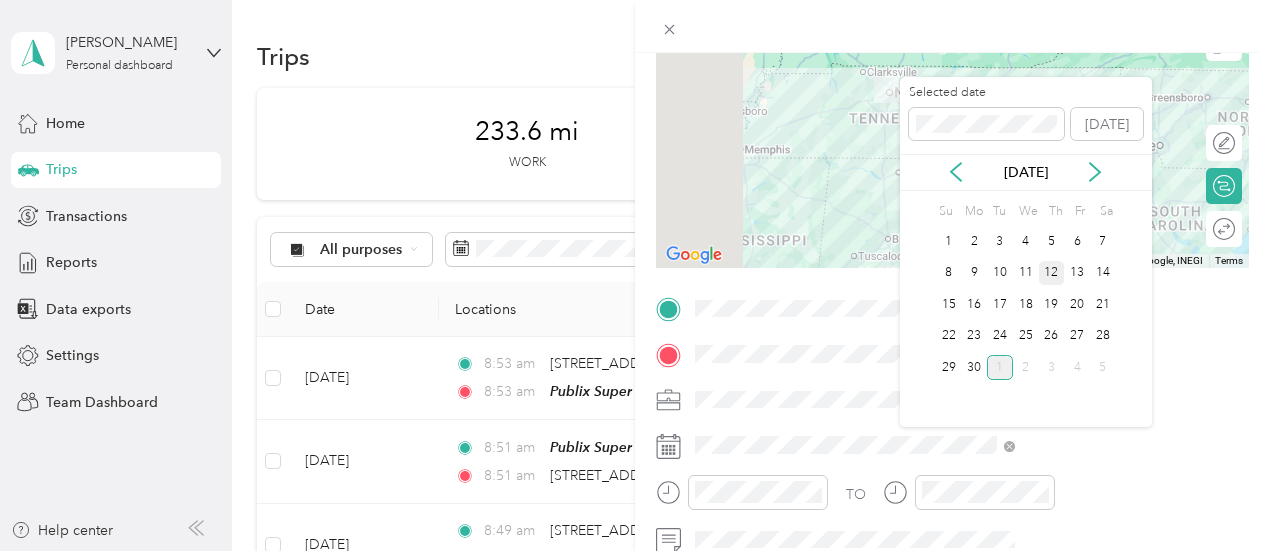 click on "12" at bounding box center (1052, 273) 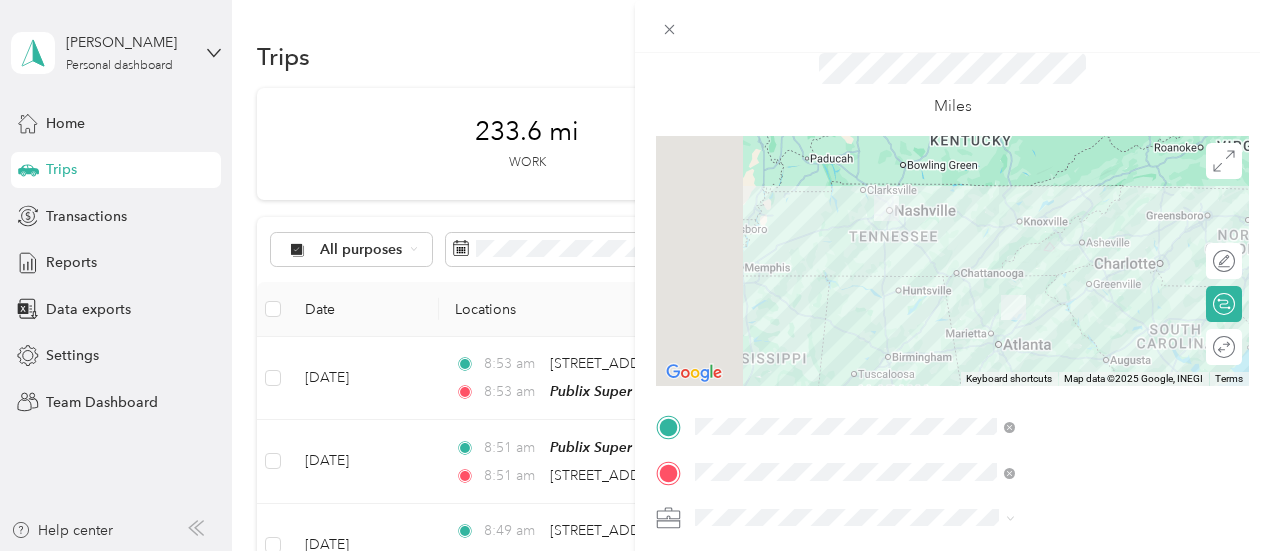 scroll, scrollTop: 0, scrollLeft: 0, axis: both 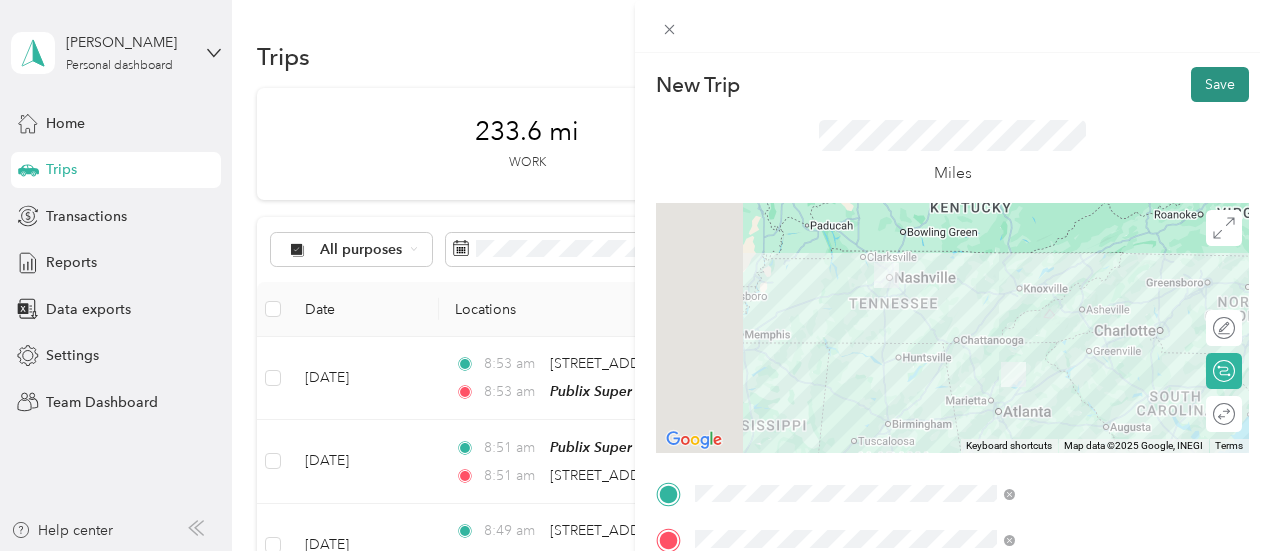 click on "Save" at bounding box center [1220, 84] 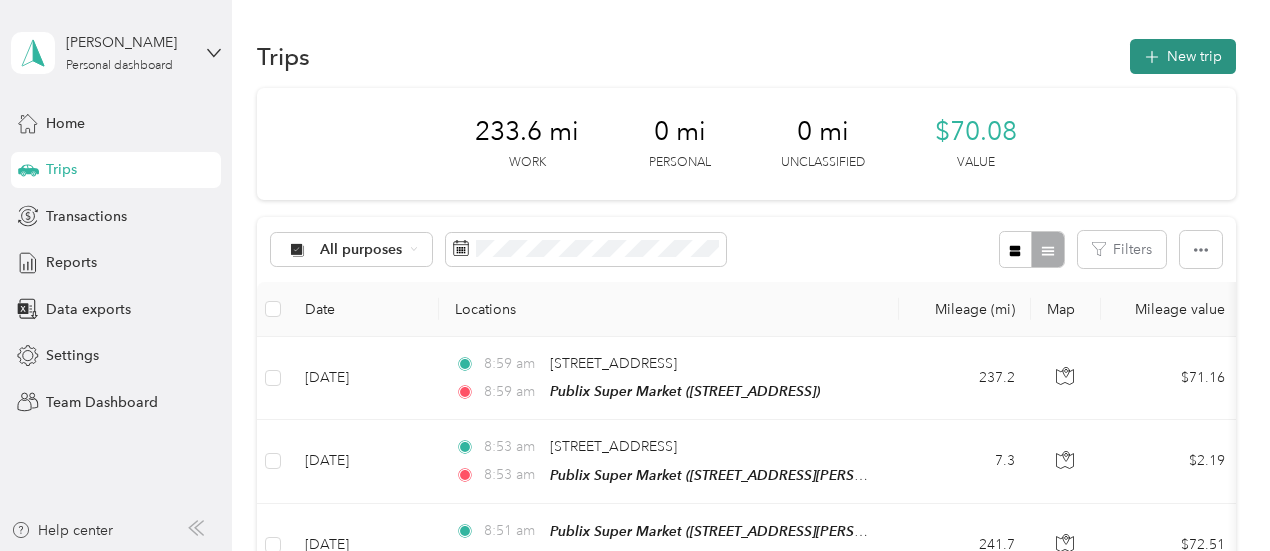 click on "New trip" at bounding box center [1183, 56] 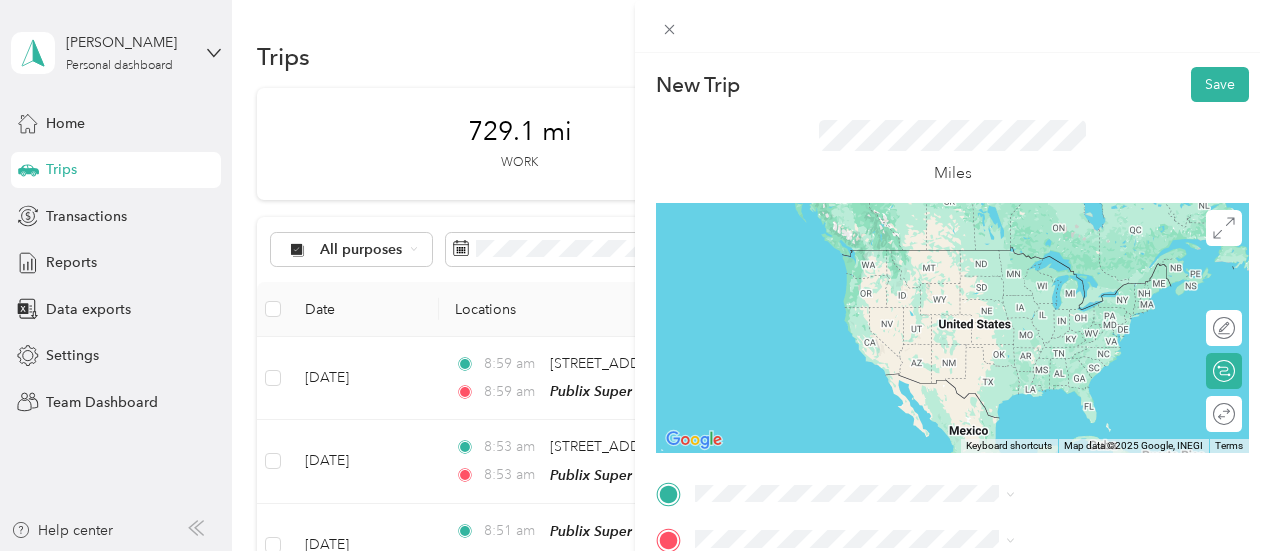 click on "TEAM Publix Super Market 879 Dawsonville Hwy, 305012616, Gainesville, GA, USA" at bounding box center (1045, 268) 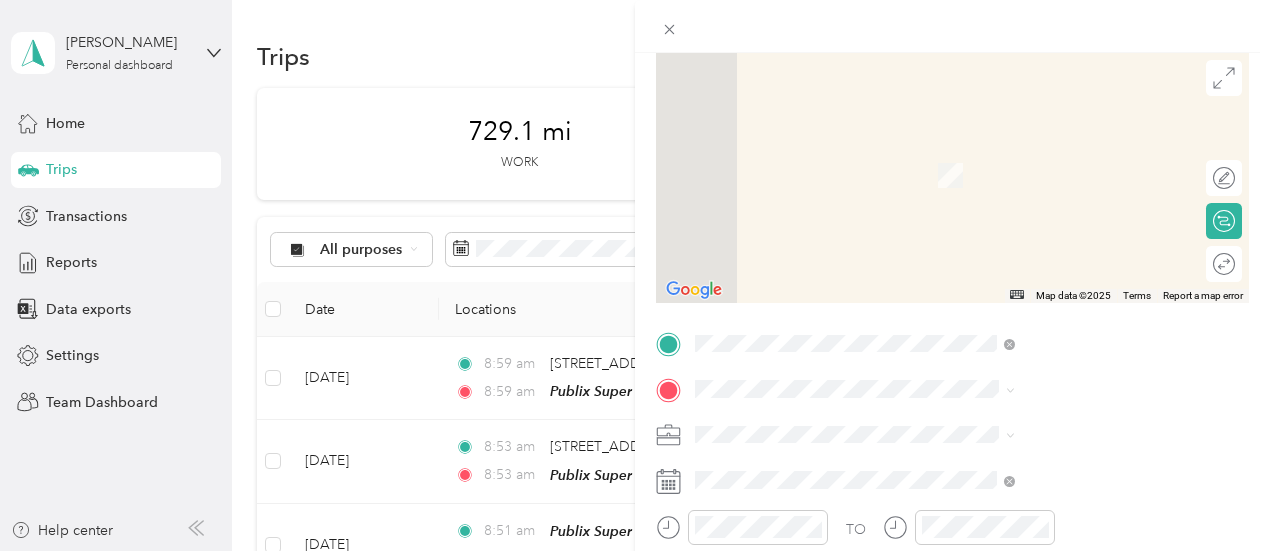 scroll, scrollTop: 220, scrollLeft: 0, axis: vertical 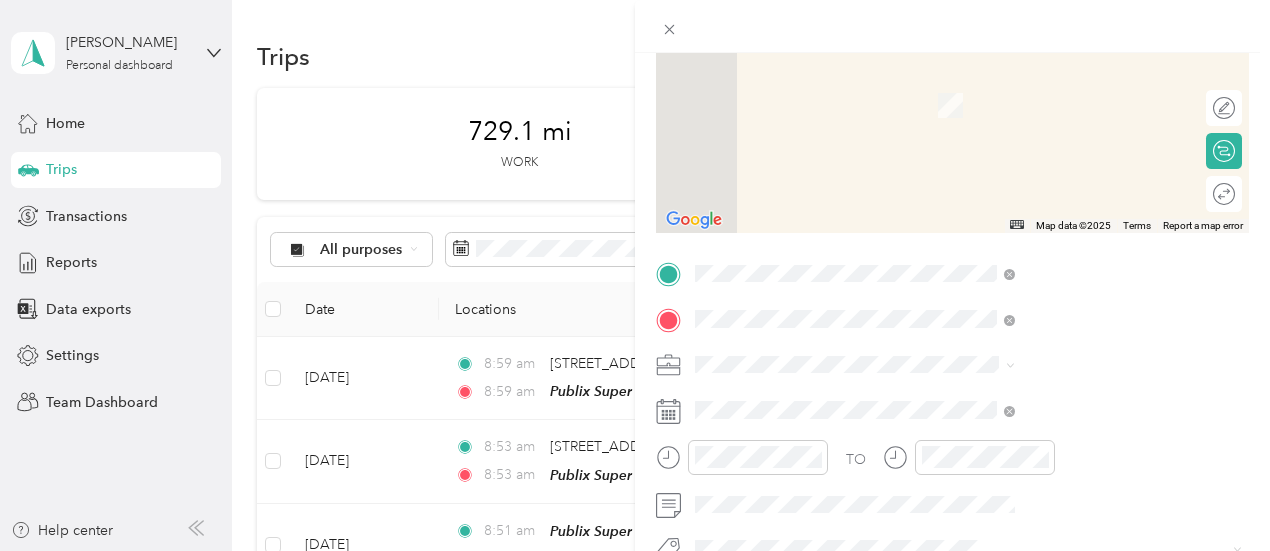 click on "93 Maple Ridge Road
Dahlonega, Georgia 30533, United States" at bounding box center [1044, 76] 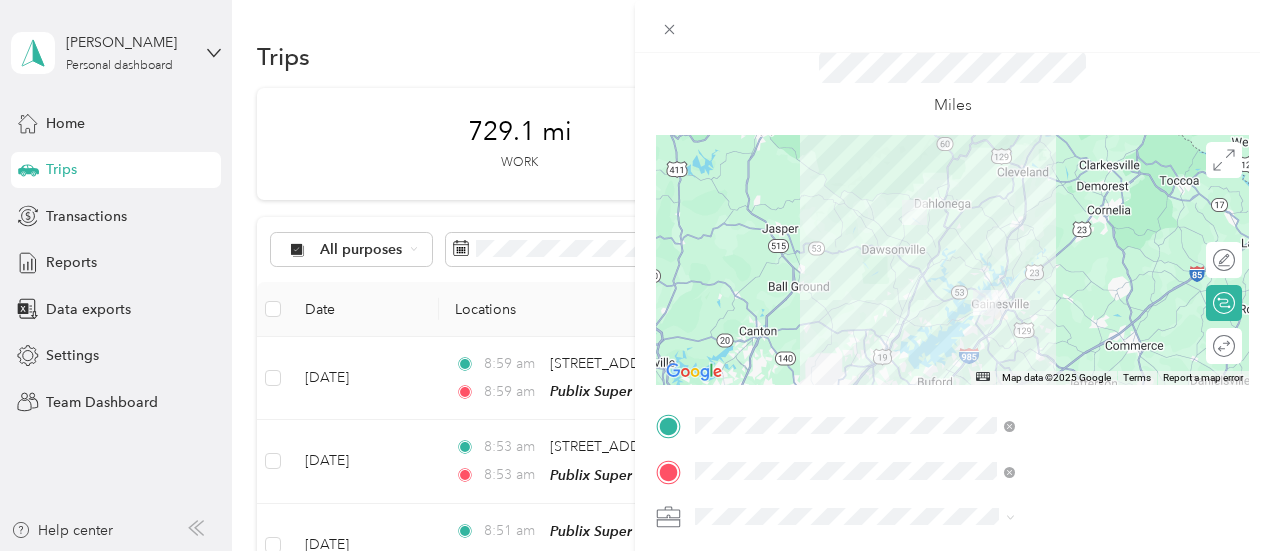 scroll, scrollTop: 0, scrollLeft: 0, axis: both 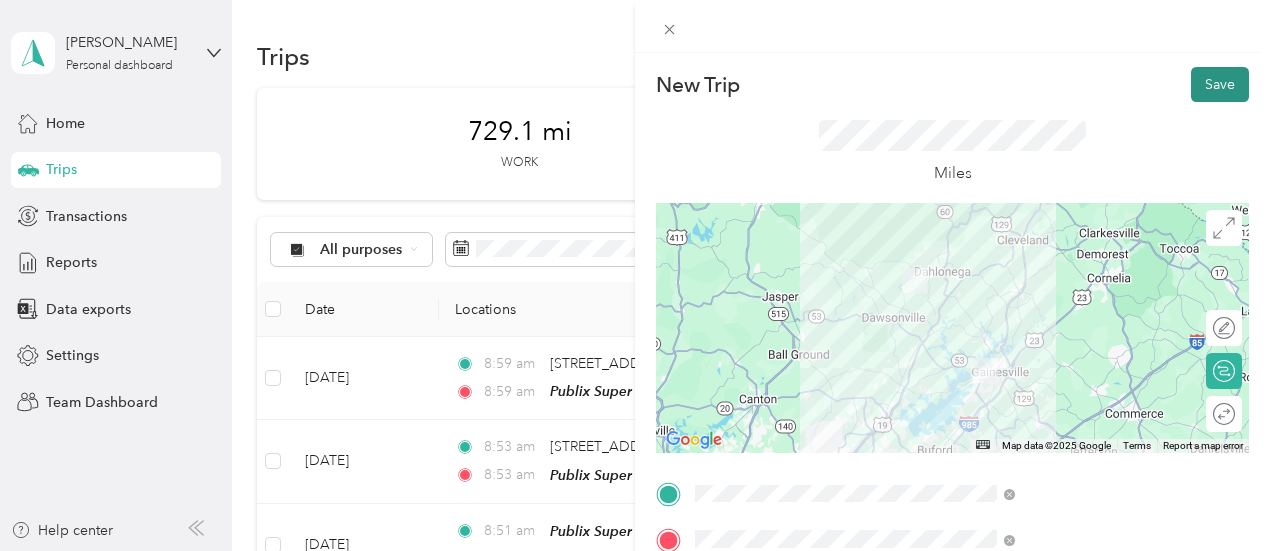 click on "Save" at bounding box center (1220, 84) 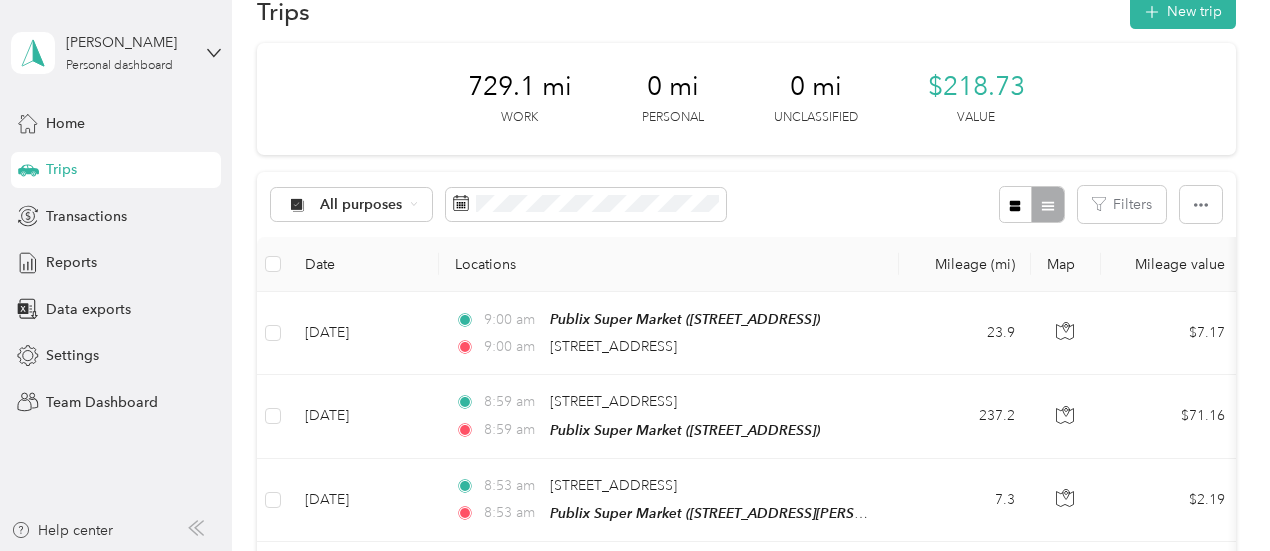 scroll, scrollTop: 0, scrollLeft: 0, axis: both 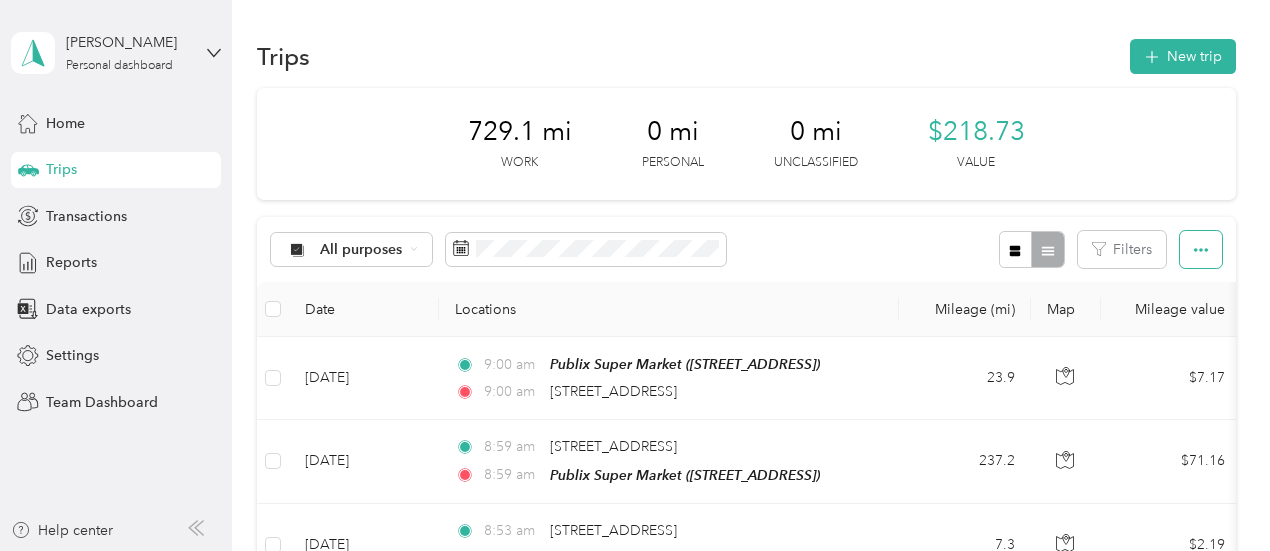 click 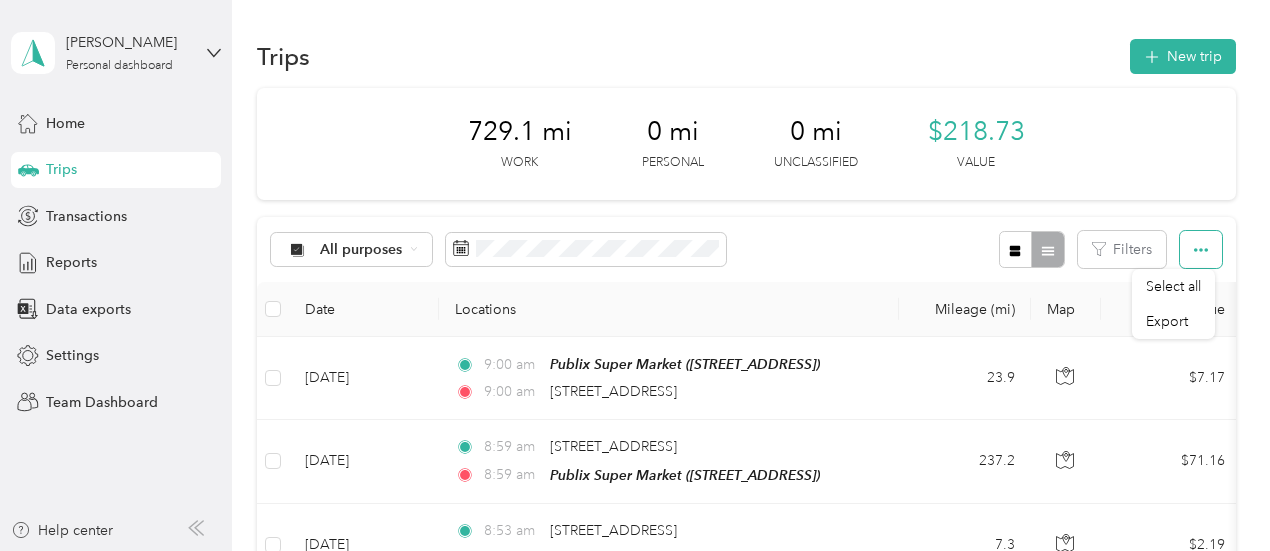 click 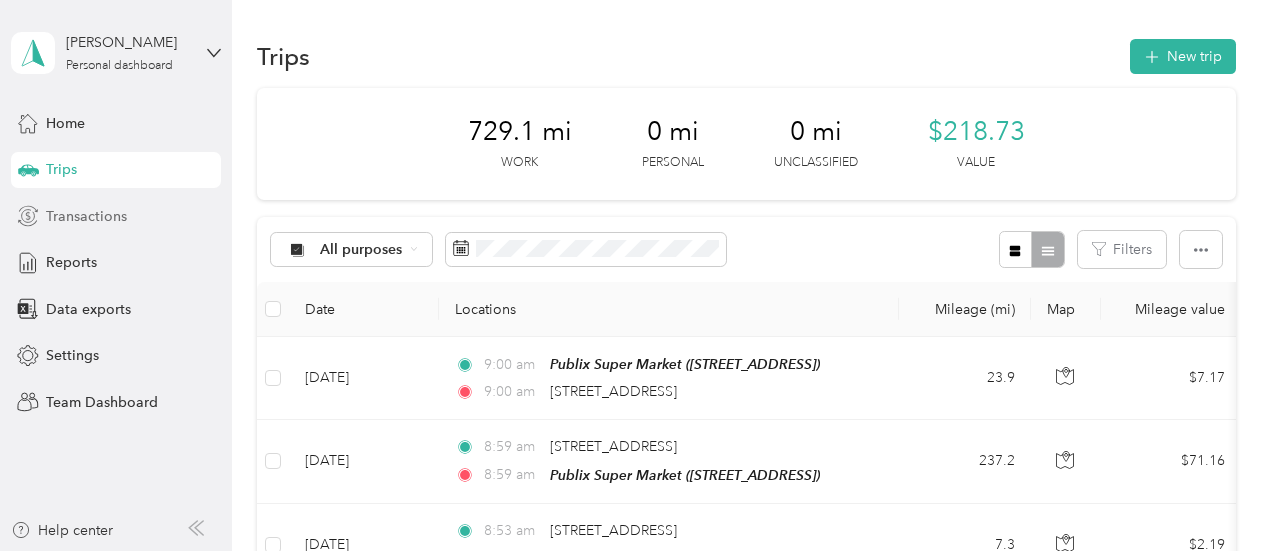 click on "Transactions" at bounding box center [86, 216] 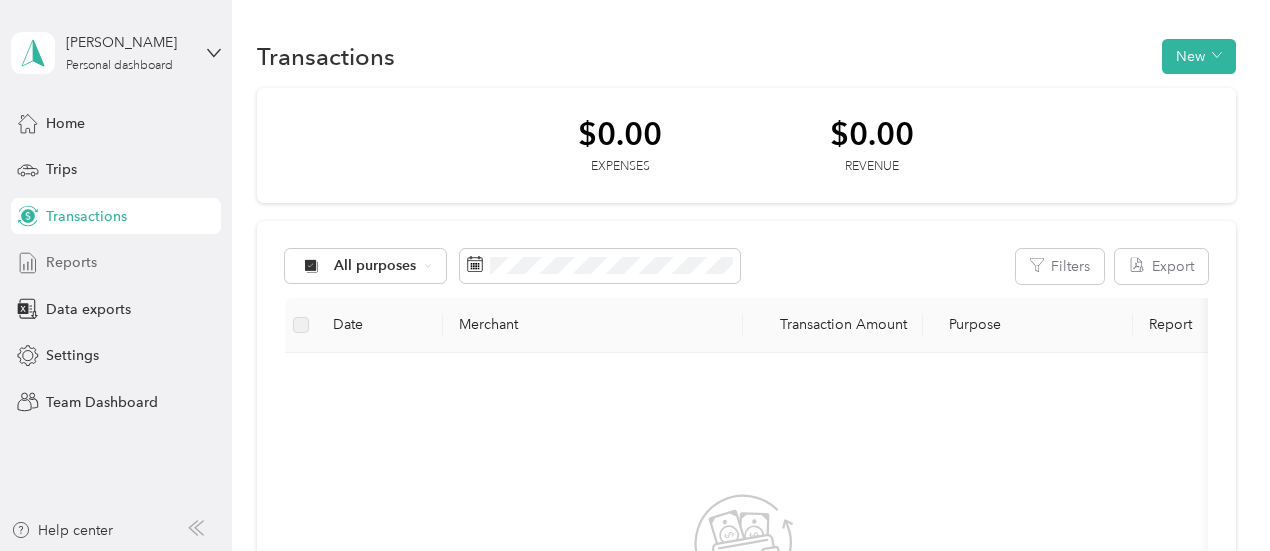 click on "Reports" at bounding box center (71, 262) 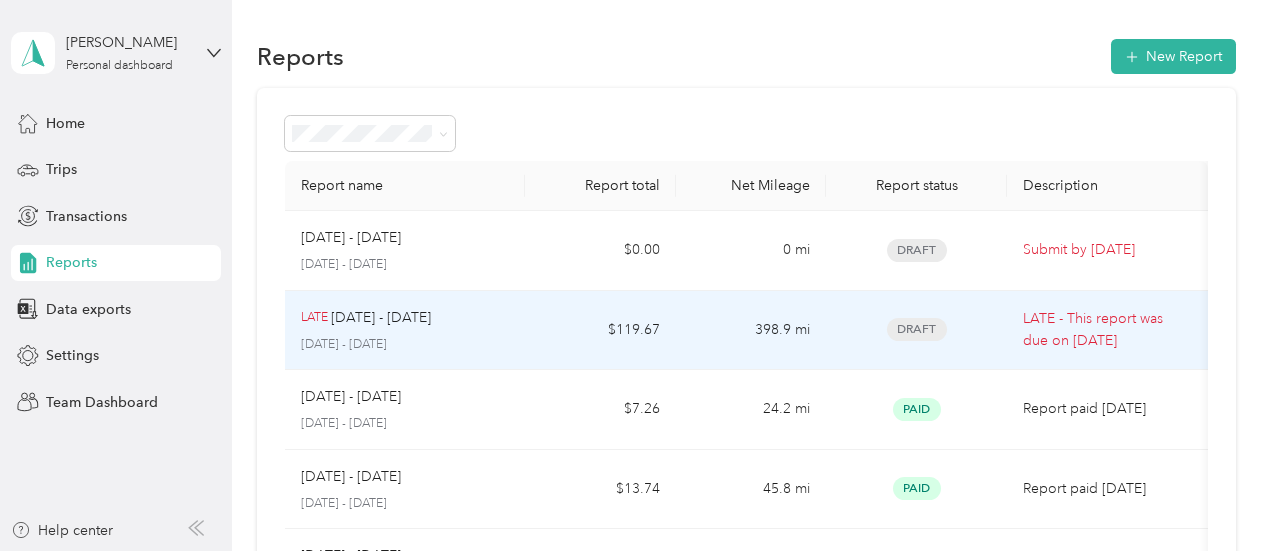 click on "Draft" at bounding box center (917, 329) 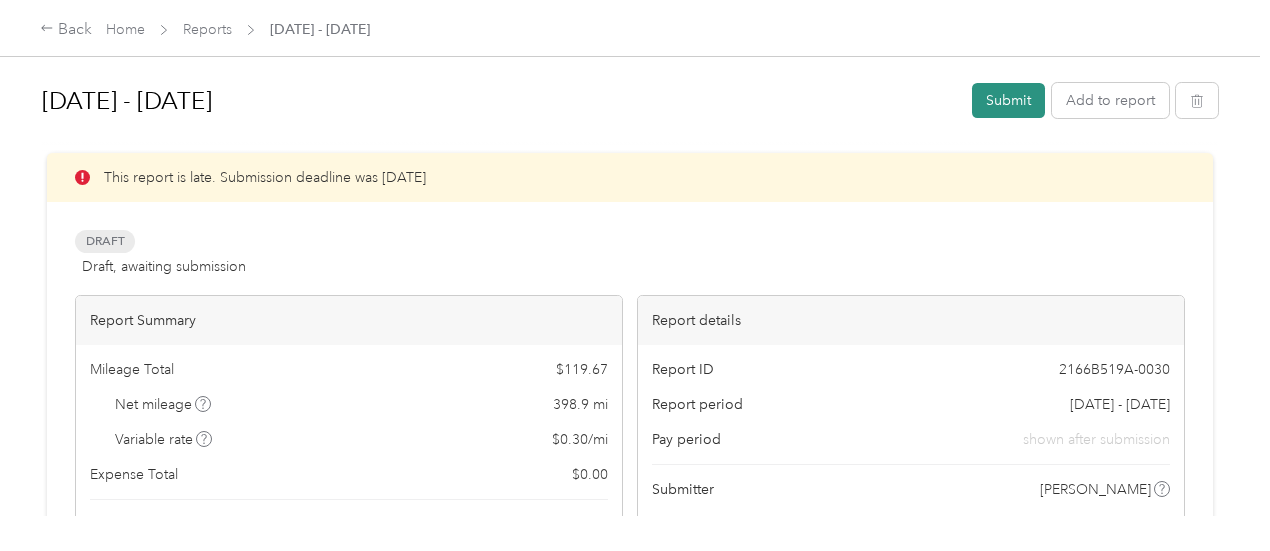 click on "Submit" at bounding box center [1008, 100] 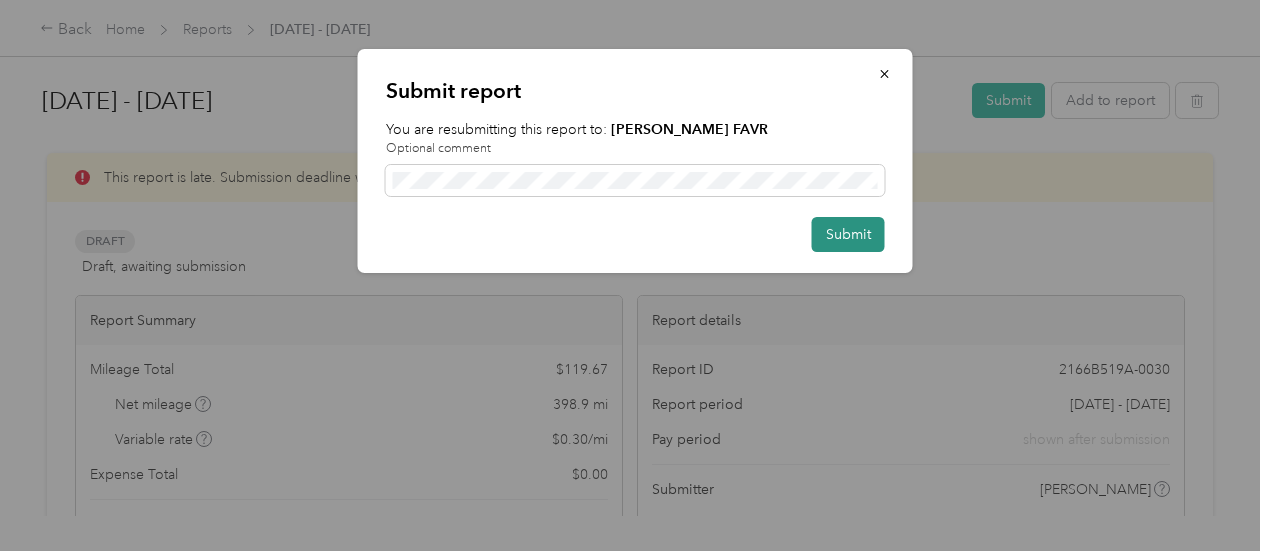 click on "Submit" at bounding box center [848, 234] 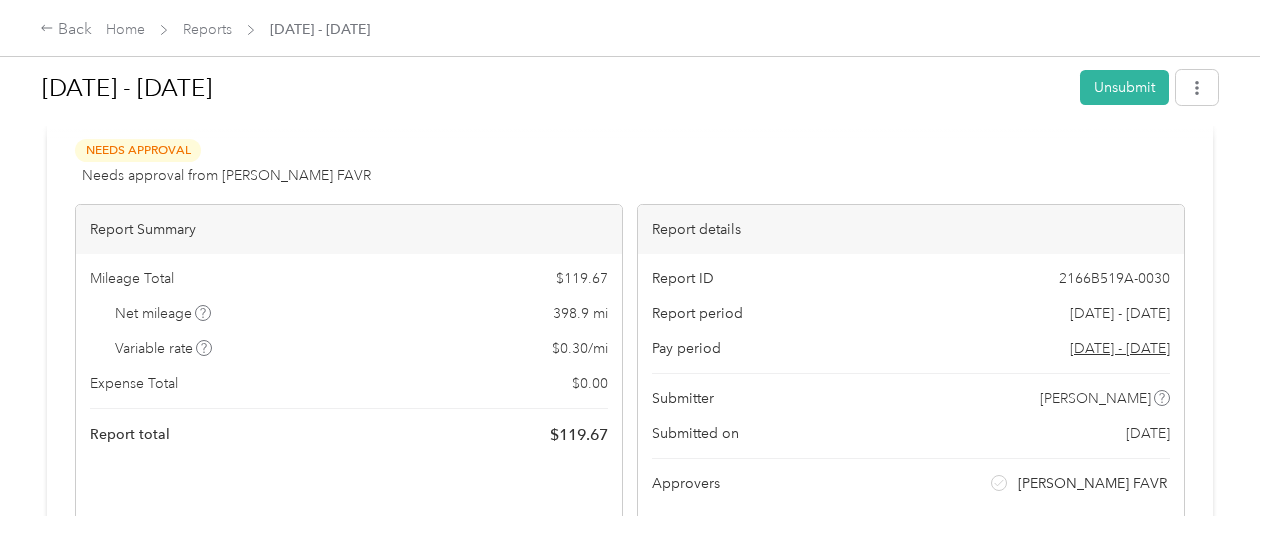 scroll, scrollTop: 0, scrollLeft: 0, axis: both 